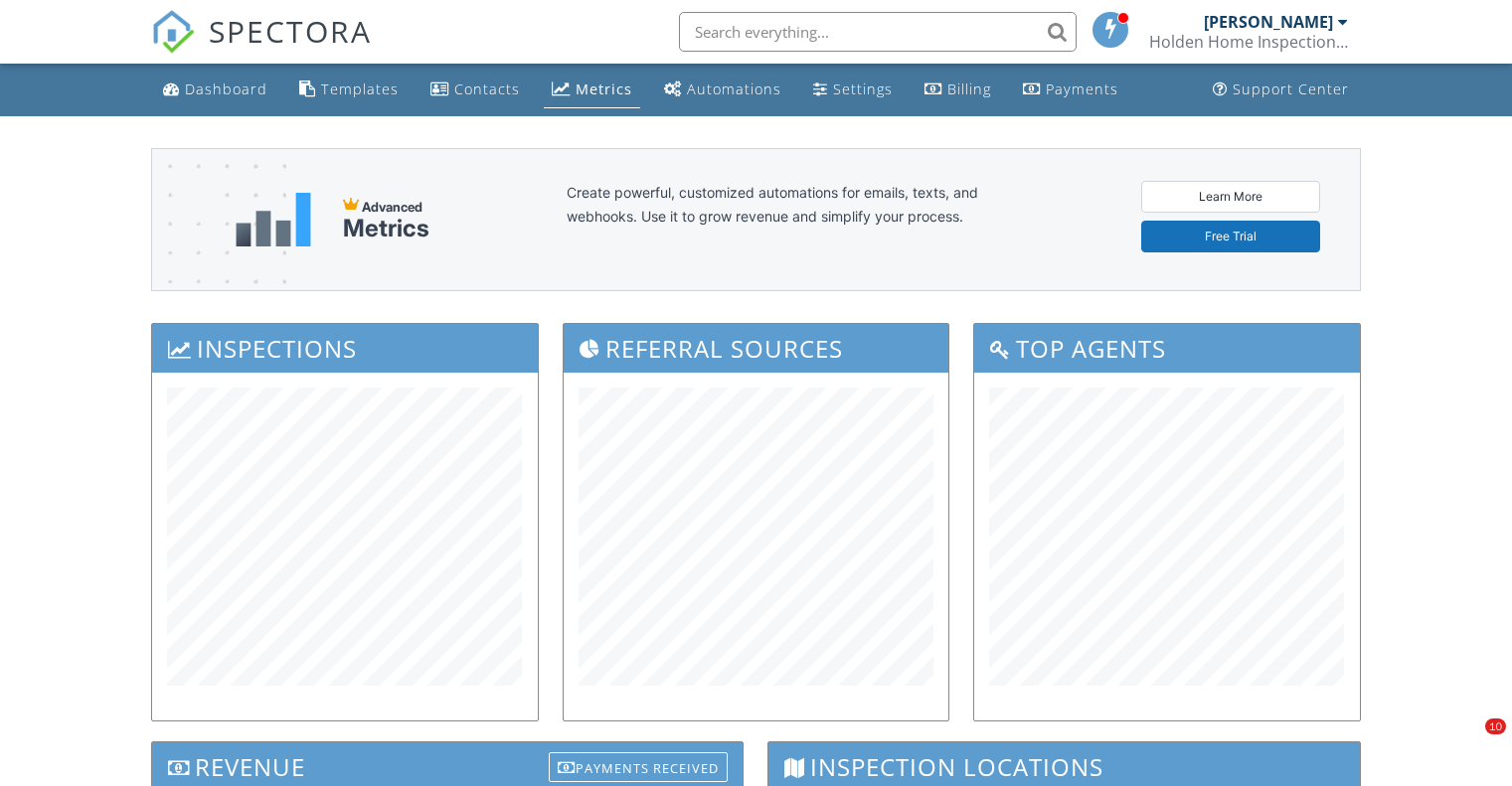 scroll, scrollTop: 512, scrollLeft: 0, axis: vertical 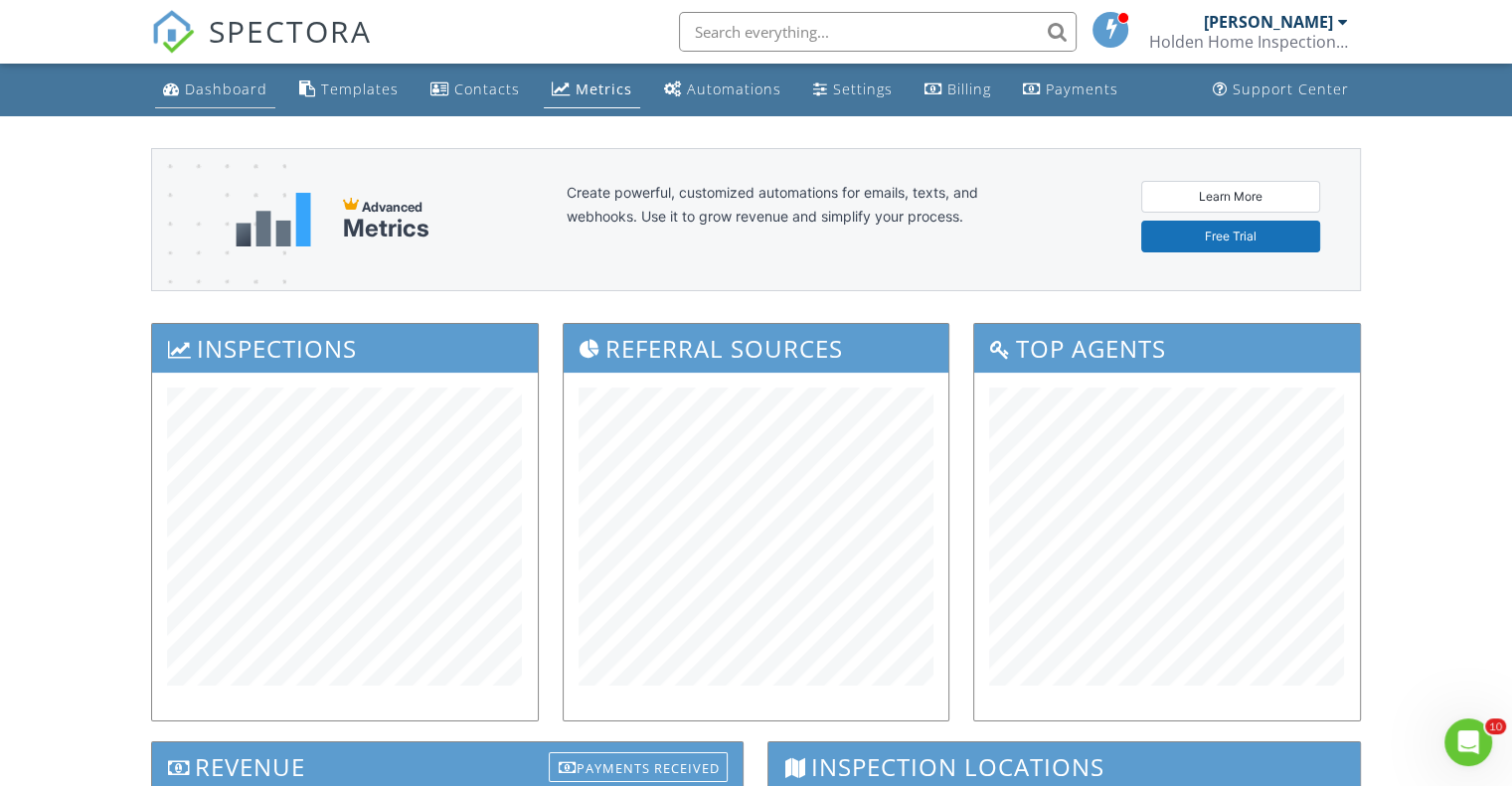 click on "Dashboard" at bounding box center (226, 88) 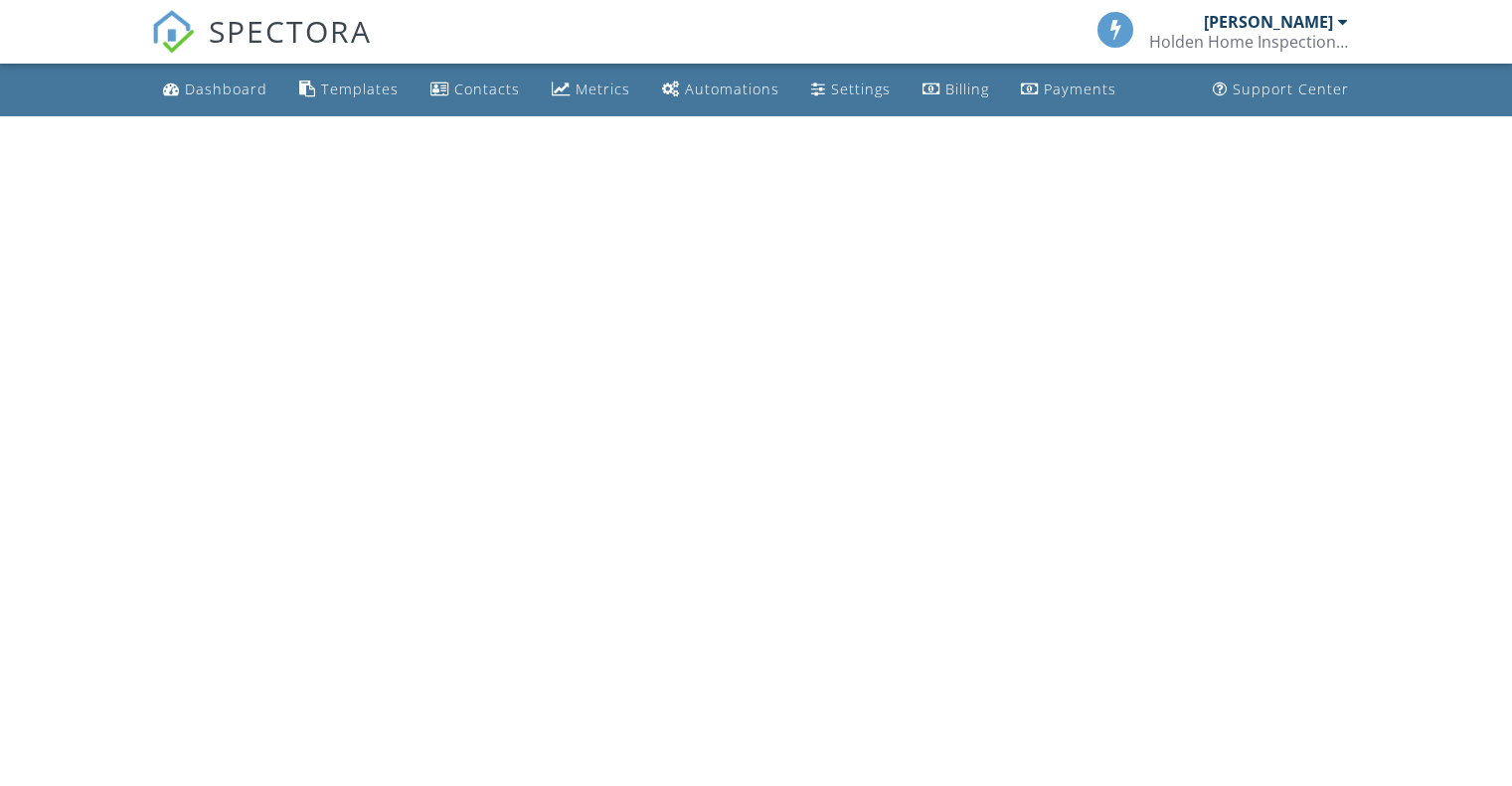 scroll, scrollTop: 0, scrollLeft: 0, axis: both 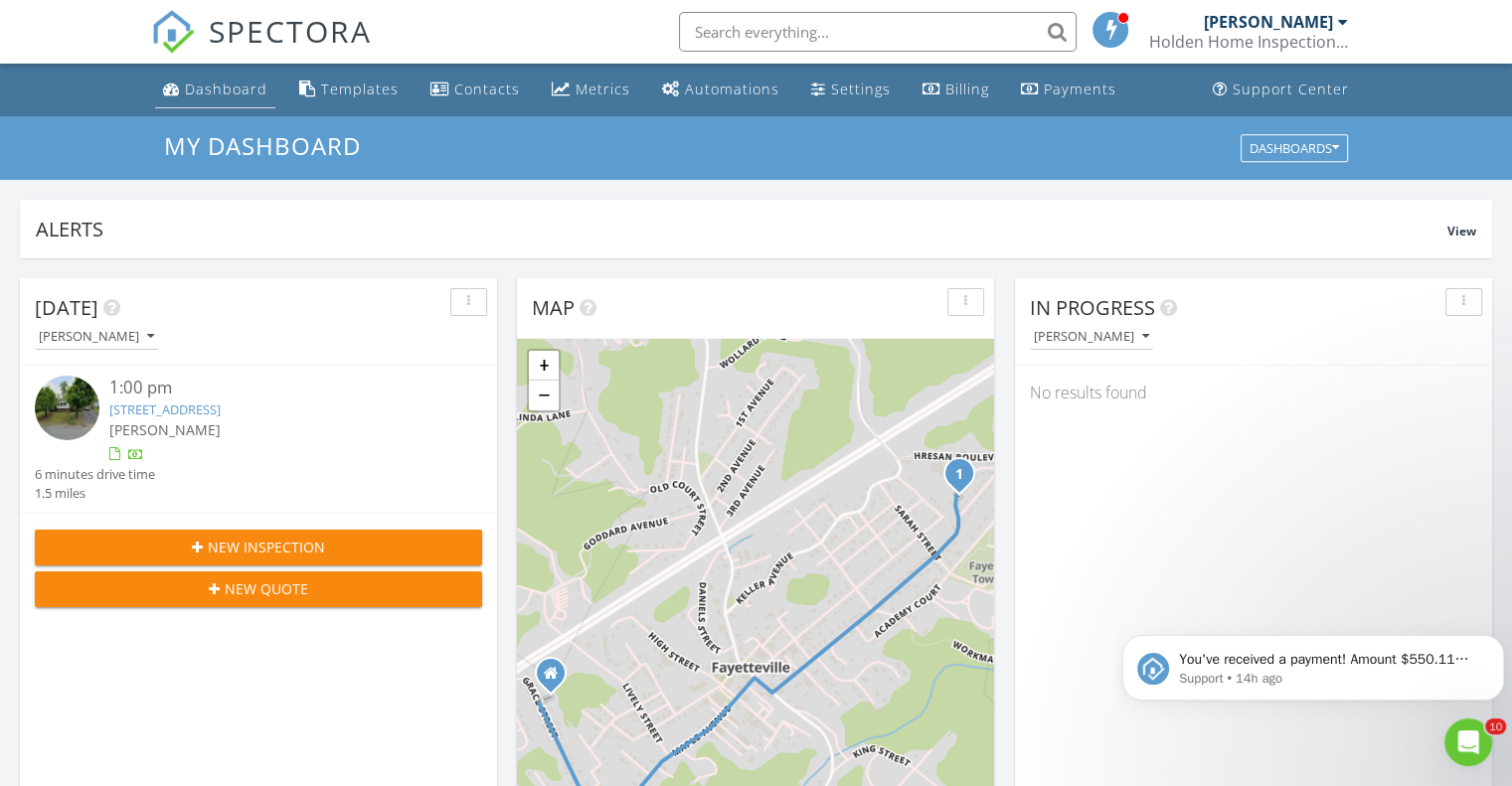 click on "Dashboard" at bounding box center (226, 88) 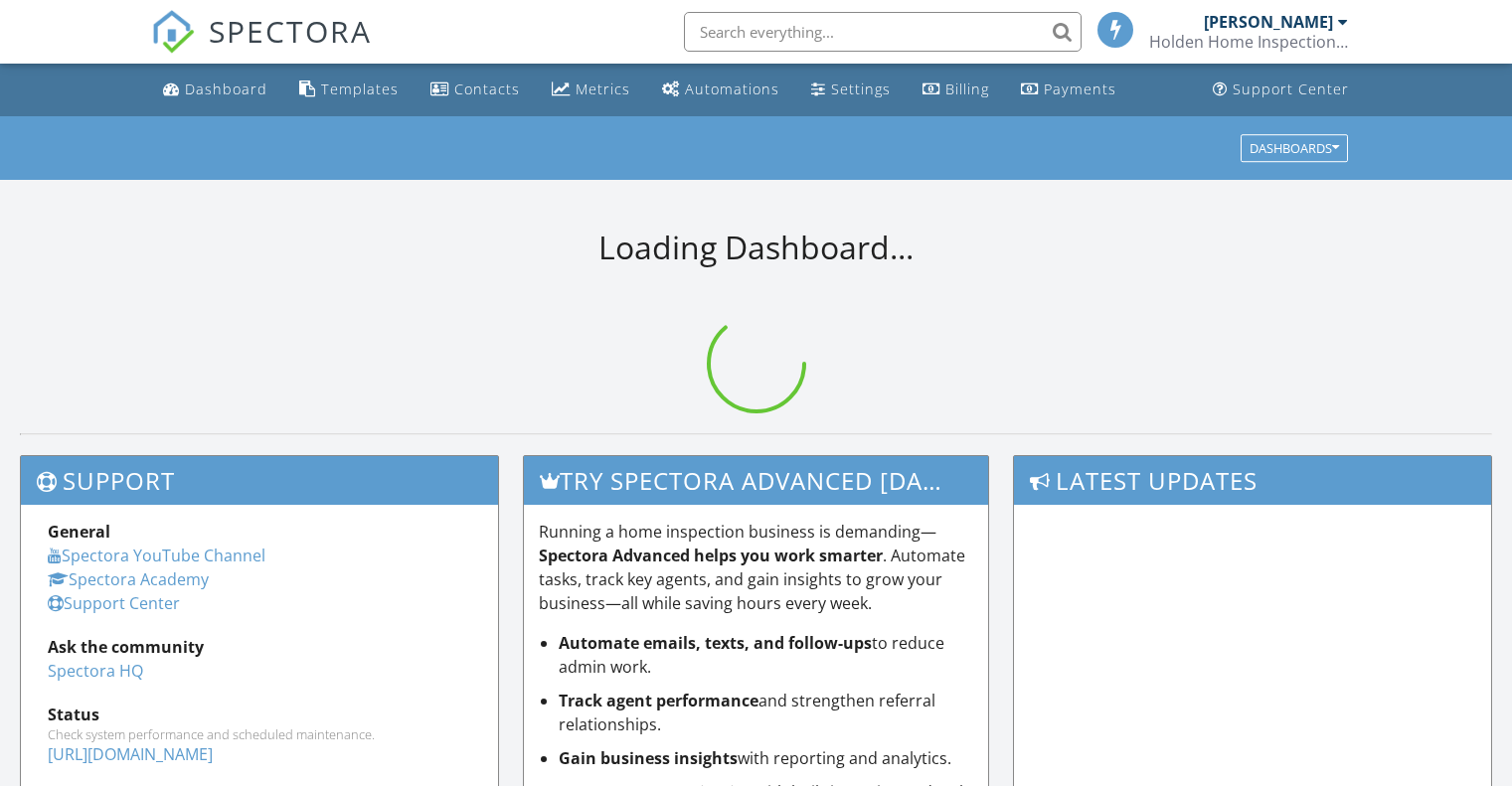 scroll, scrollTop: 0, scrollLeft: 0, axis: both 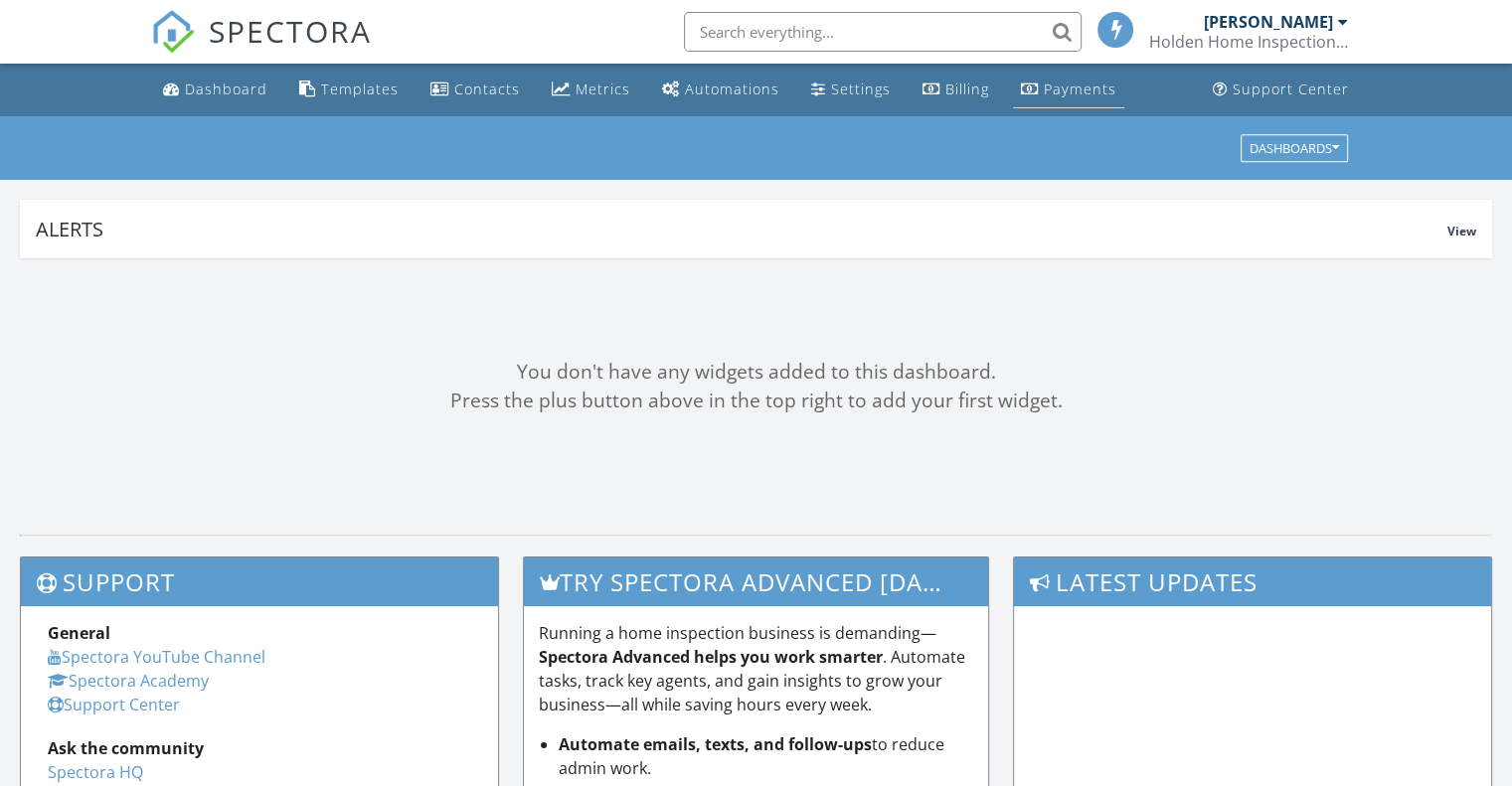 click on "Payments" at bounding box center (1069, 89) 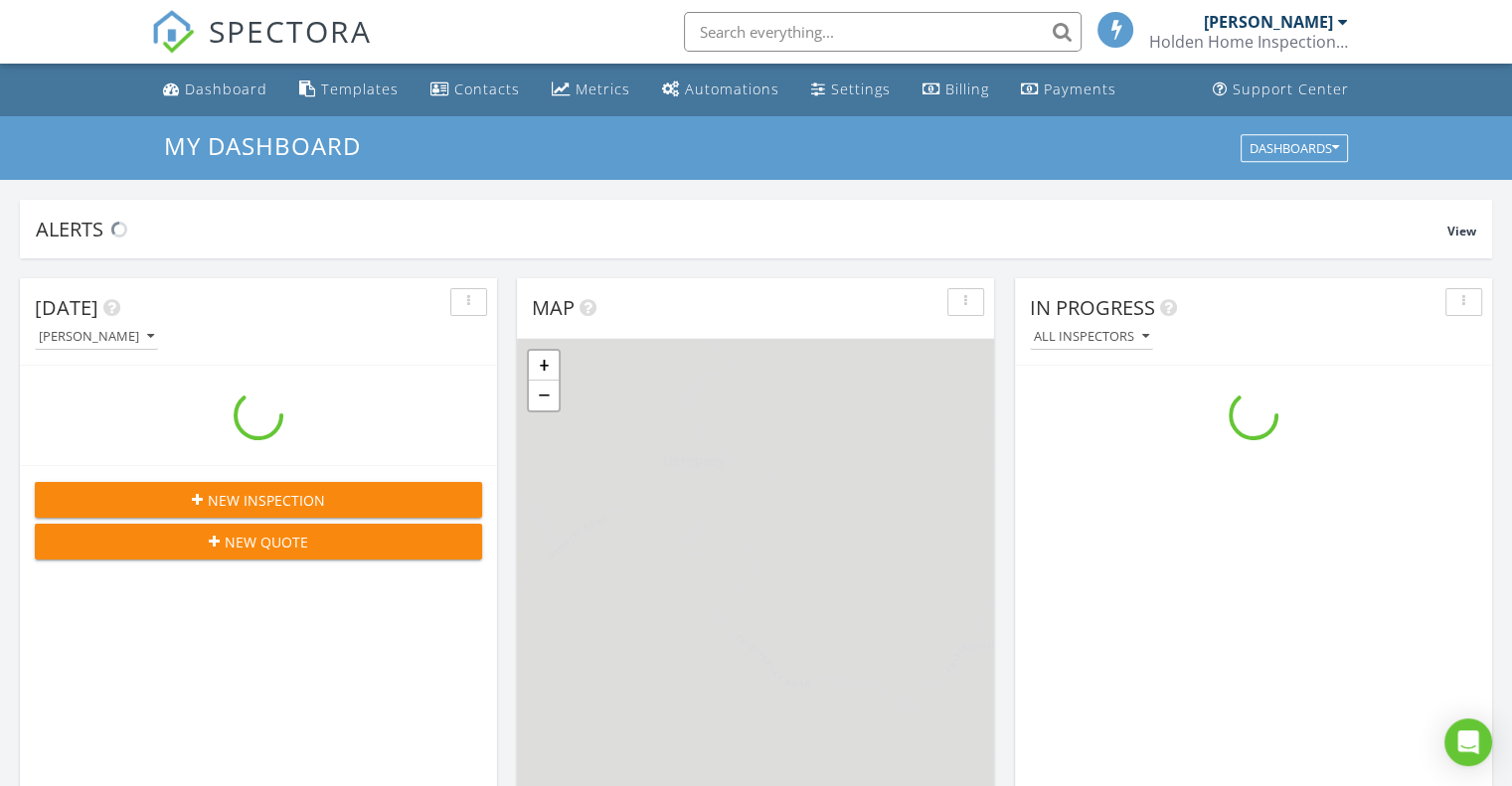 scroll, scrollTop: 9, scrollLeft: 10, axis: both 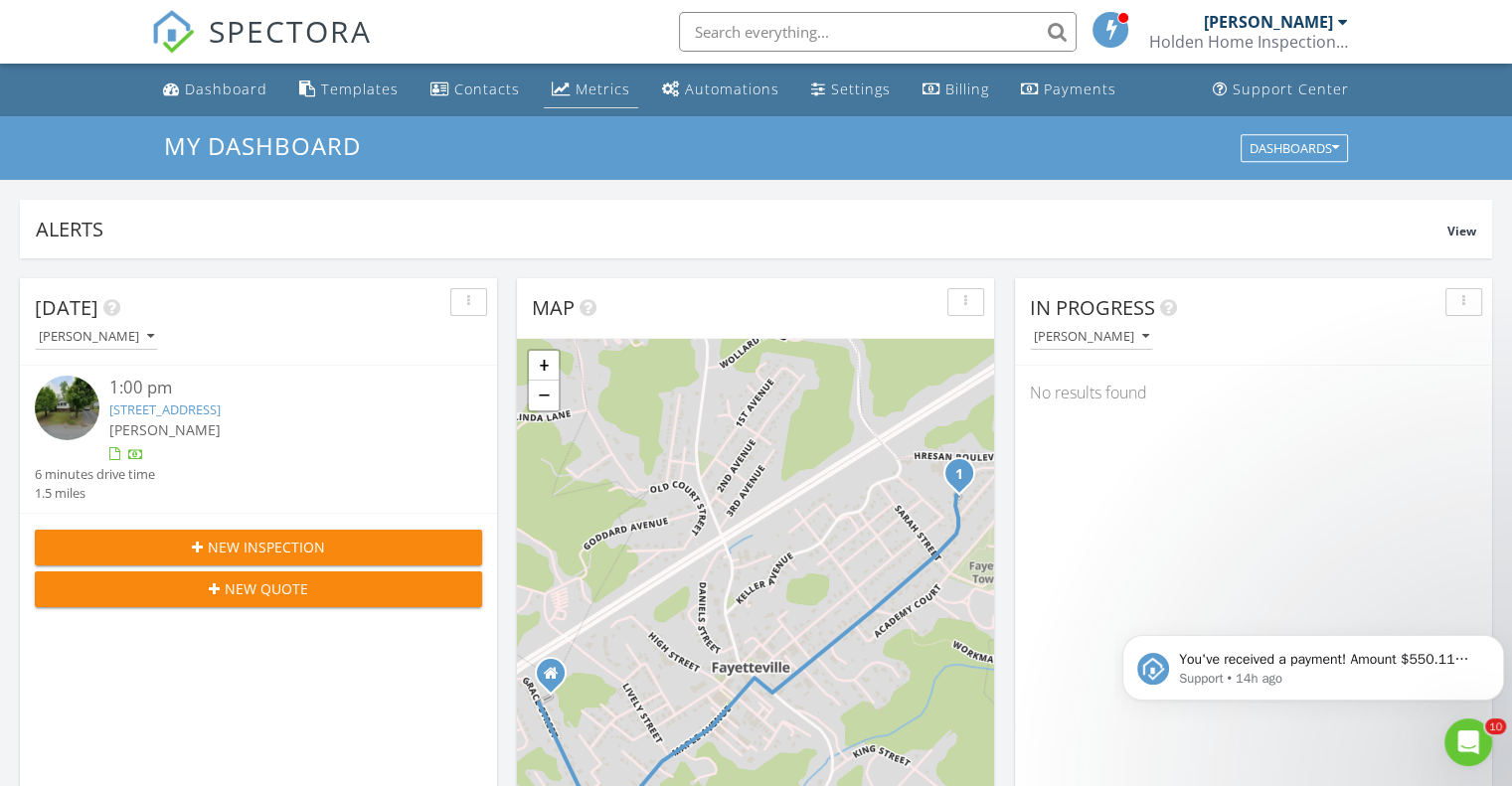 click on "Metrics" at bounding box center [602, 88] 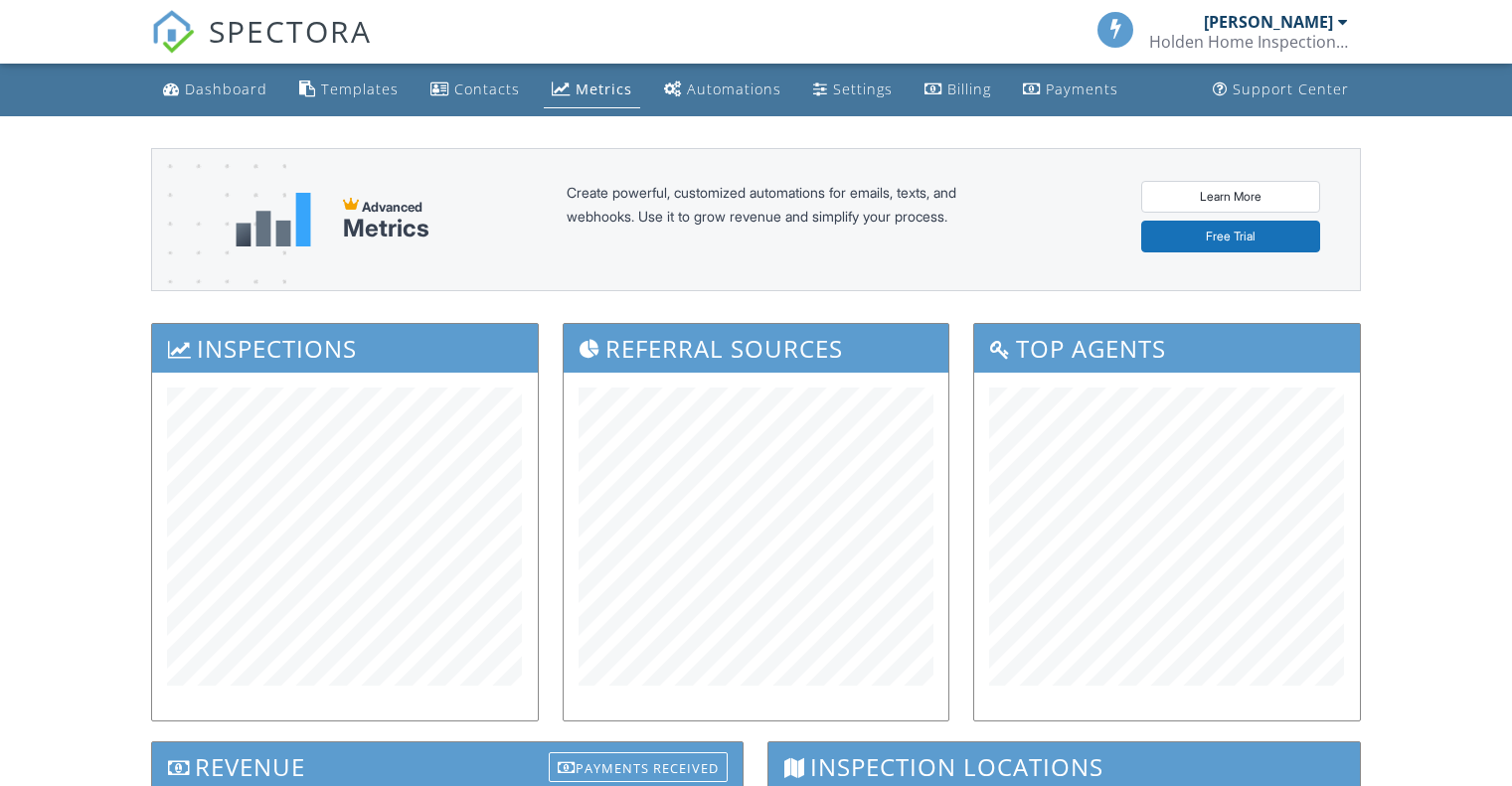 scroll, scrollTop: 0, scrollLeft: 0, axis: both 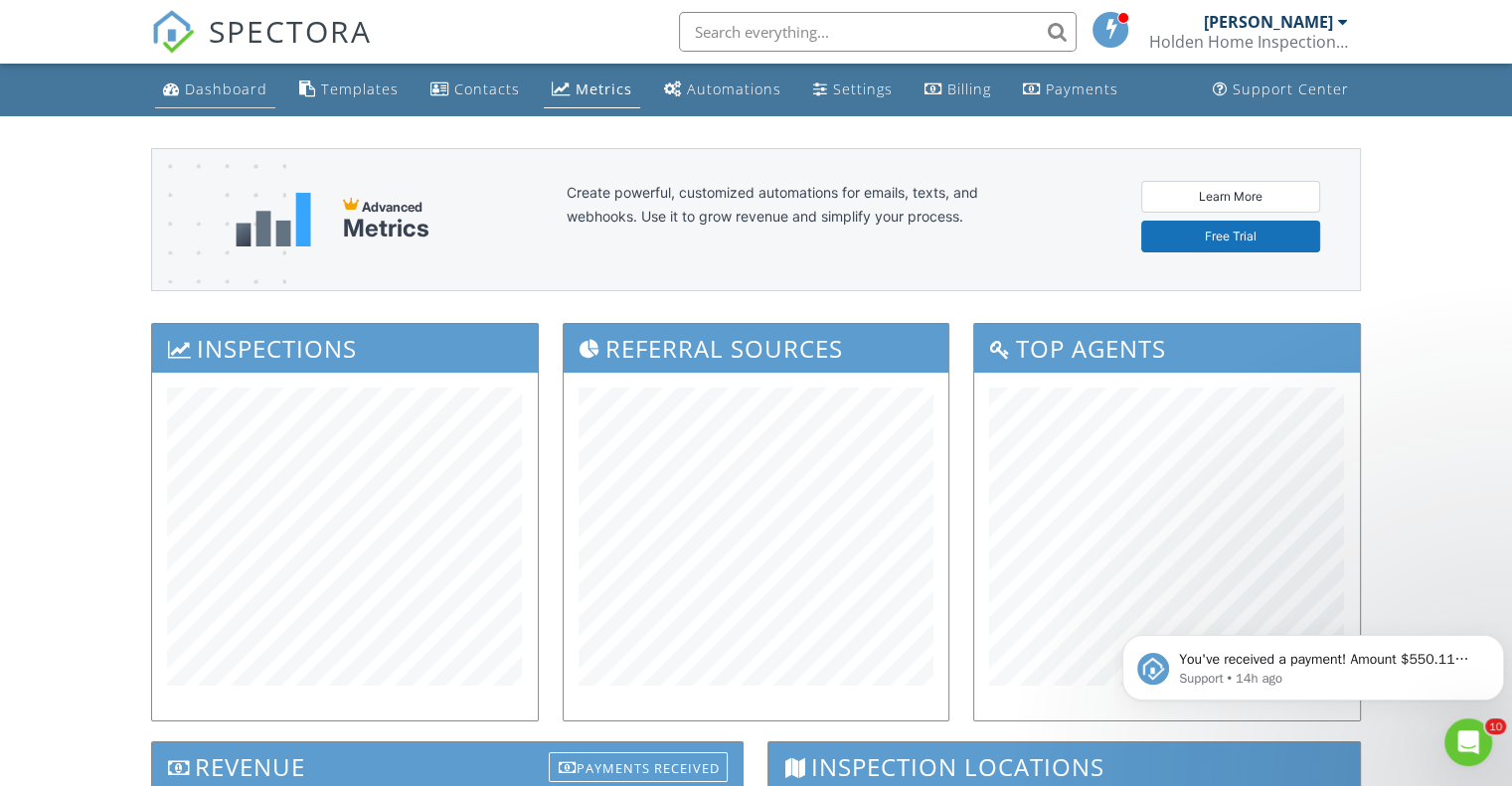 click on "Dashboard" at bounding box center (226, 88) 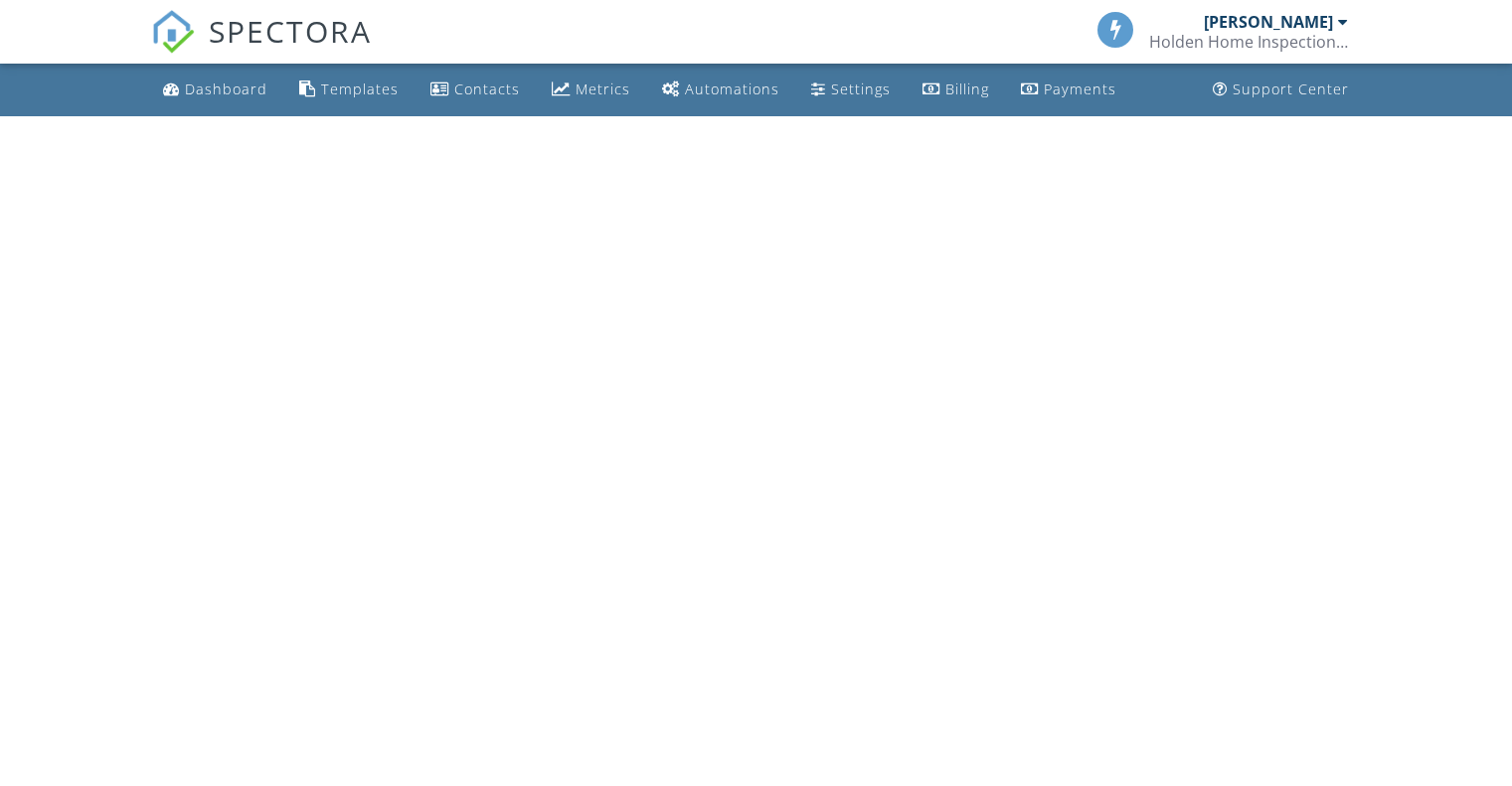 scroll, scrollTop: 0, scrollLeft: 0, axis: both 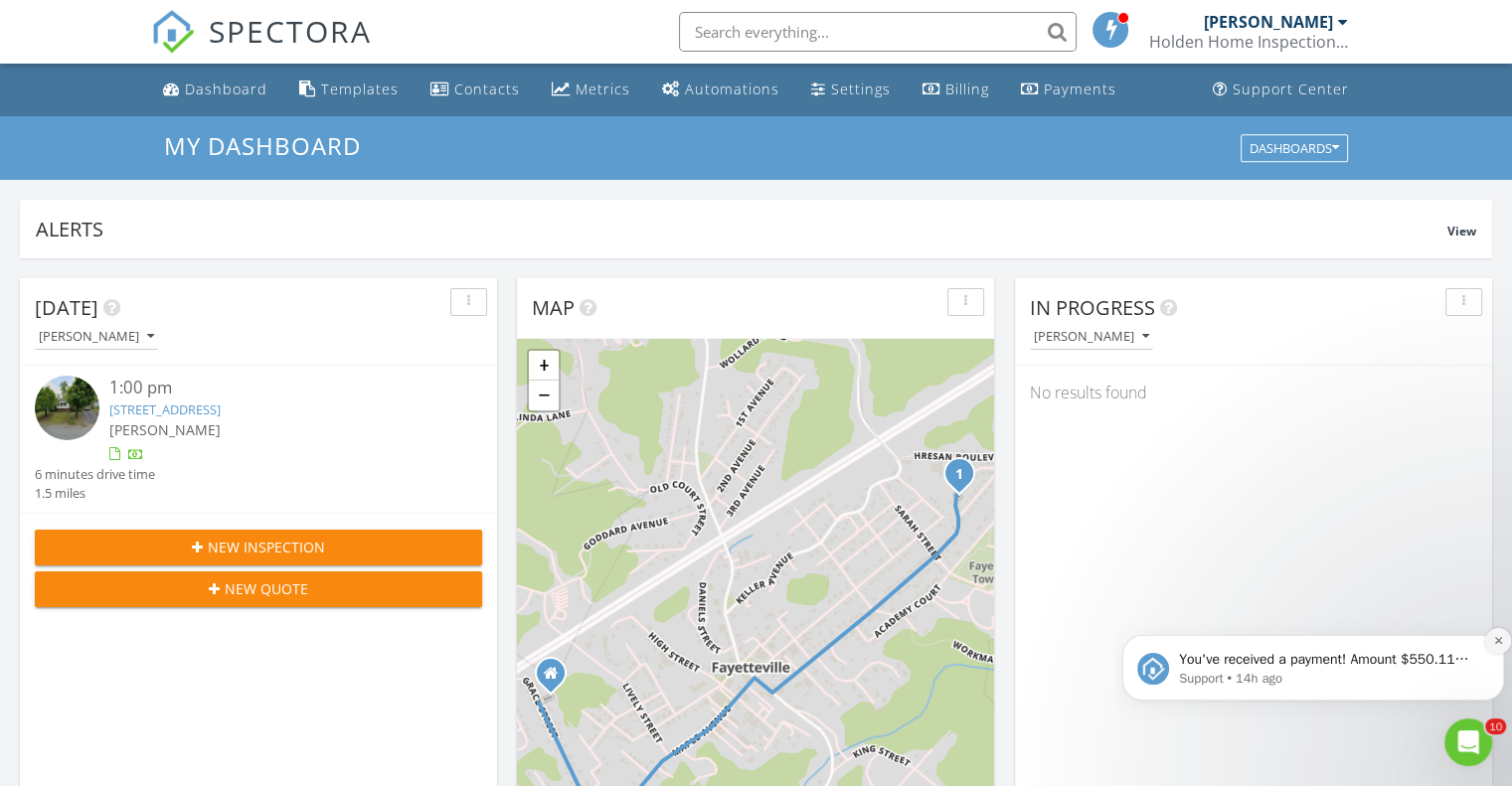 click 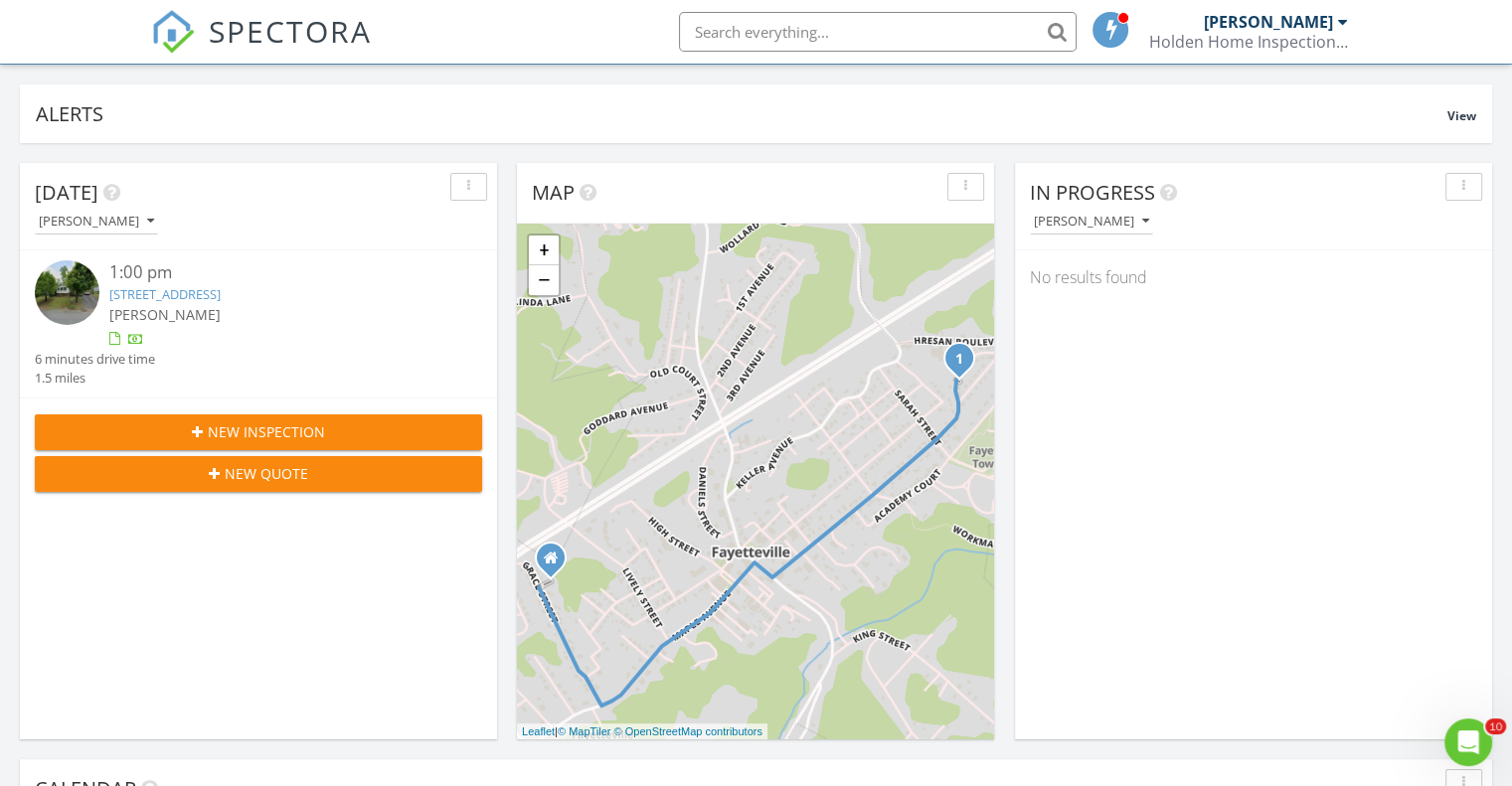 scroll, scrollTop: 0, scrollLeft: 0, axis: both 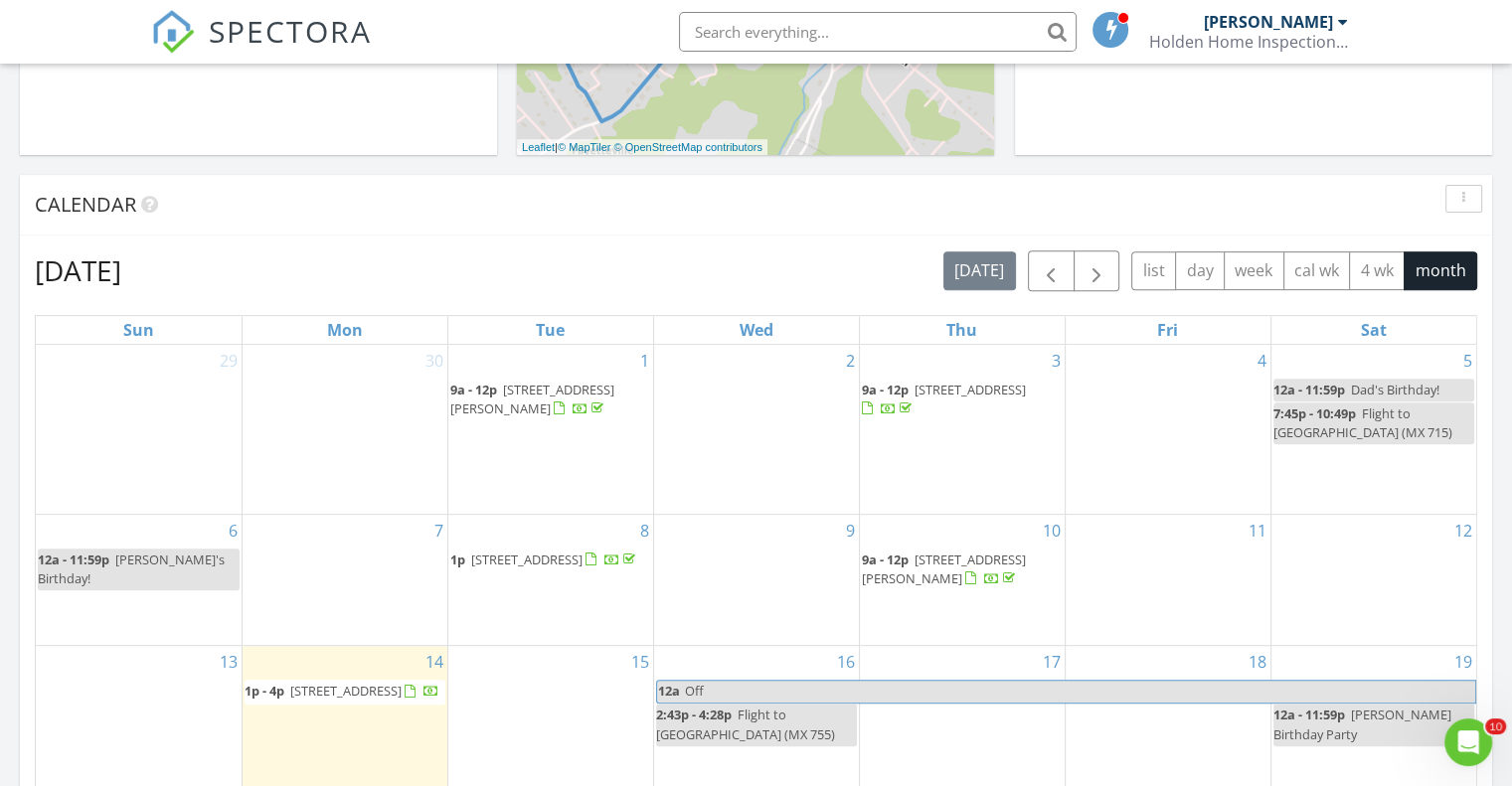 click on "Today
Mark Holden
1:00 pm
415 Fayette Circle, Fayetteville , WV 25840
Mark Holden
6 minutes drive time   1.5 miles       New Inspection     New Quote         Map               1 + − Grace Street, Fayette Avenue 2.5 km, 5 min Head southeast on Grace Street 500 m Turn left onto Maple Avenue (CR 8) 800 m Turn right onto South Court Street (WV 16) 90 m Turn left onto Fayette Avenue 1 km You have arrived at your destination, on the right 0 m Grace Street, Maple Avenue 3.3 km, 6 min Head southeast on Grace Street 500 m Turn left onto Maple Avenue (CR 8) 800 m Turn left onto North Court Street (WV 16) 550 m Turn right onto US 19 700 m Turn right onto County Route 82 (CR 82) 90 m Turn left onto Hresan Boulevard 400 m Turn right onto Fayette Avenue 45 m Turn right onto Fayette Circle 200 m You have arrived at your destination, on the left 0 m Leaflet  |  © MapTiler   © OpenStreetMap contributors" at bounding box center [756, 463] 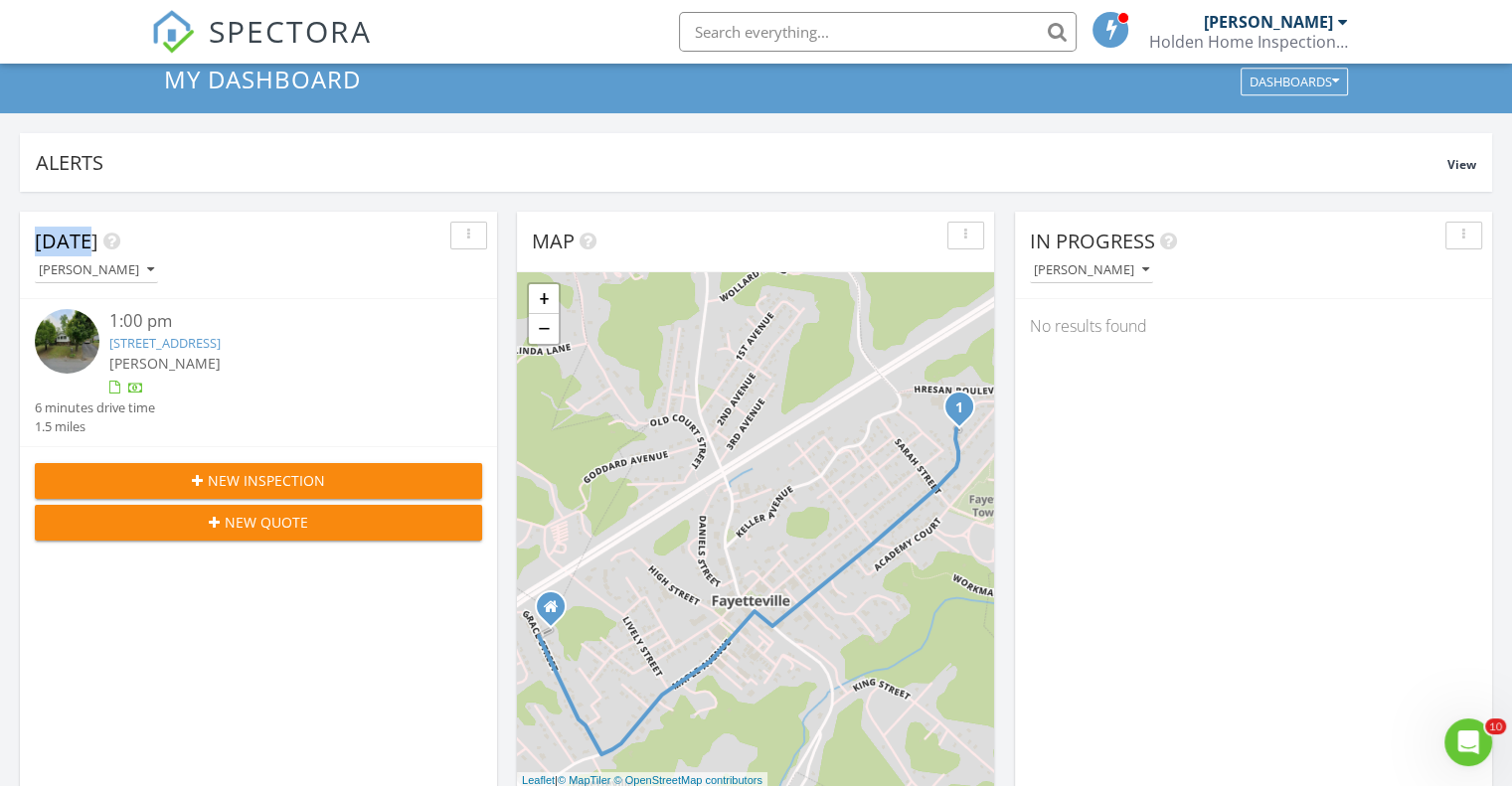 scroll, scrollTop: 0, scrollLeft: 0, axis: both 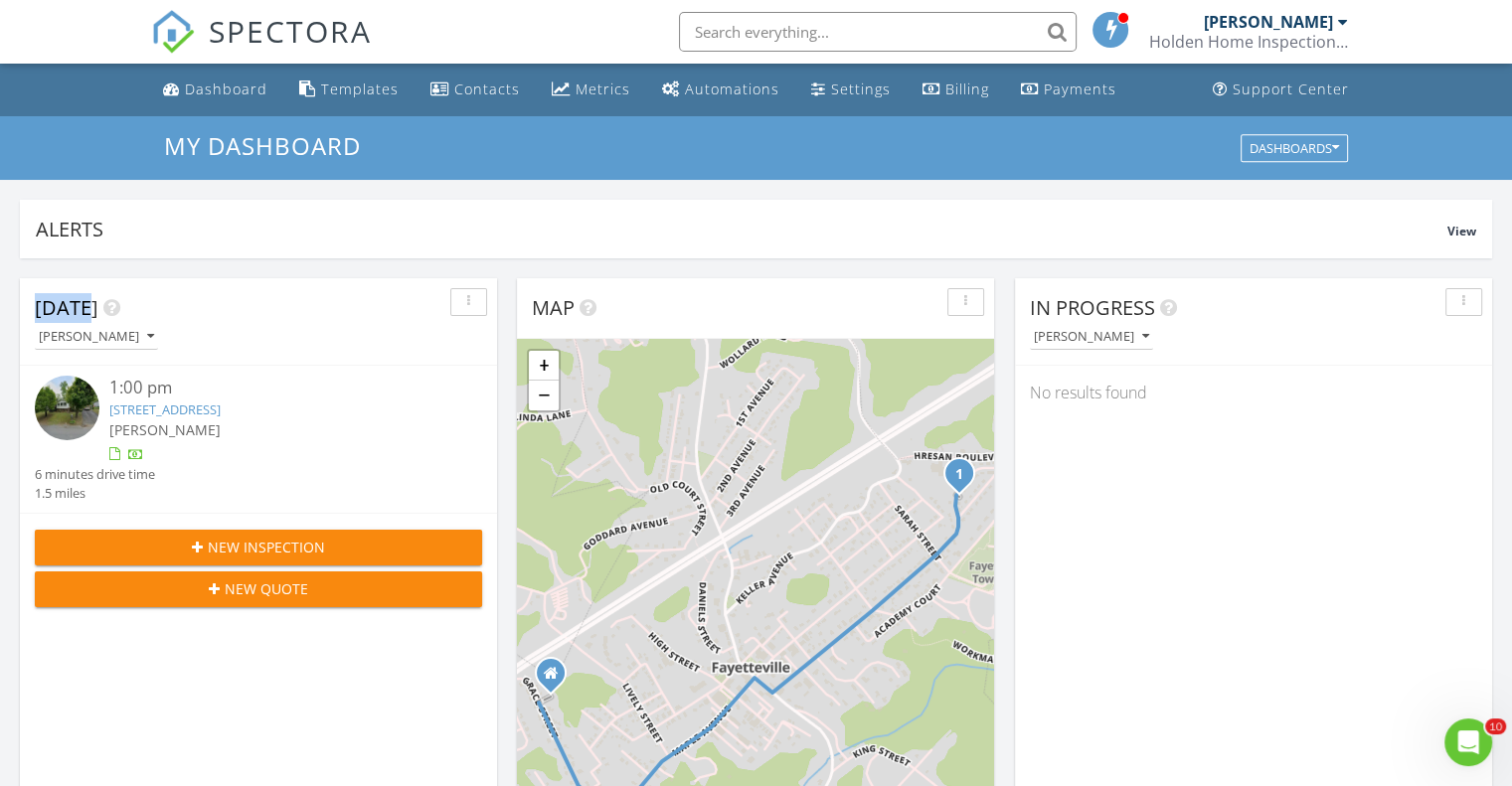 click on "[STREET_ADDRESS]" at bounding box center (165, 409) 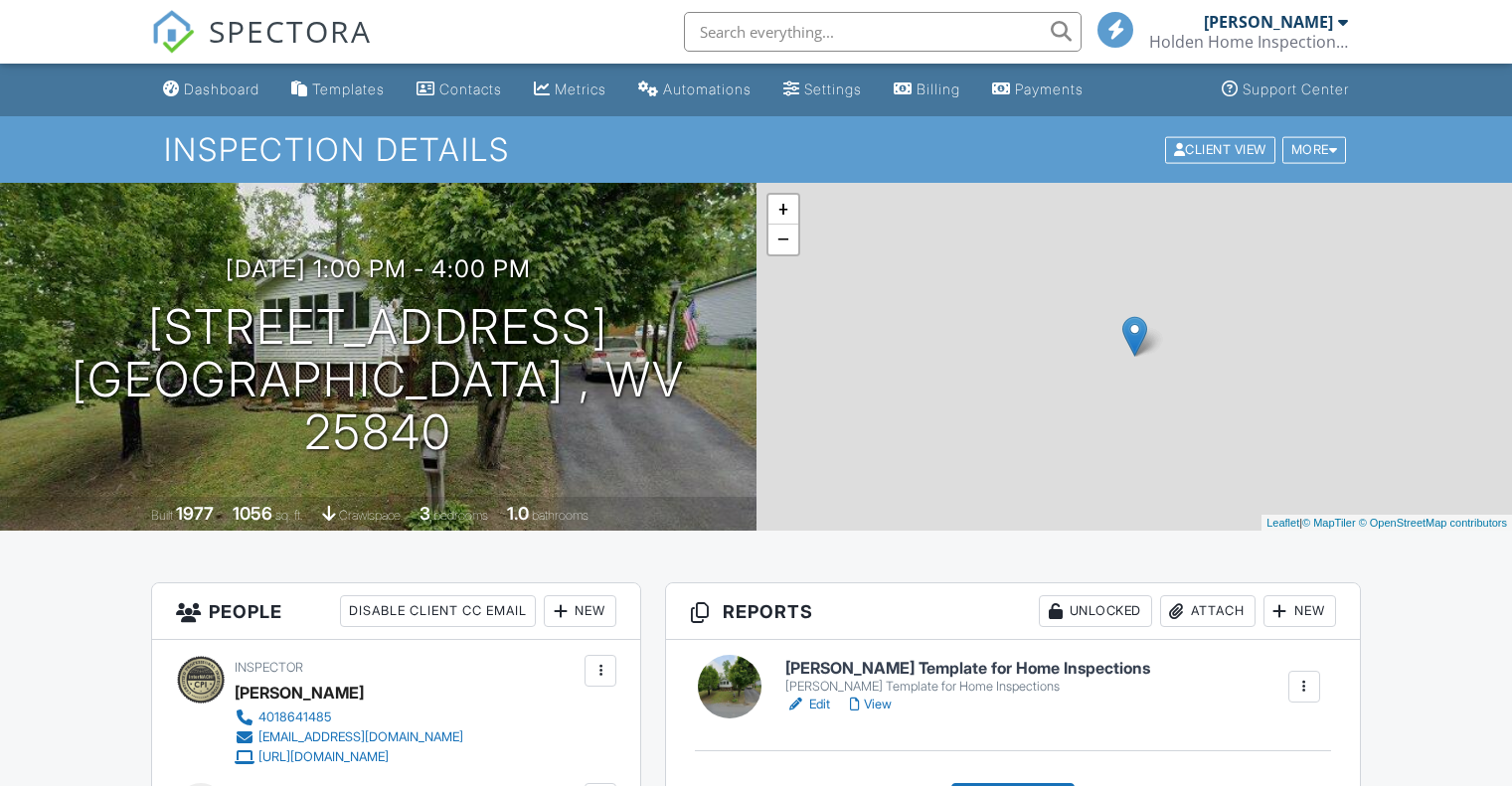 scroll, scrollTop: 0, scrollLeft: 0, axis: both 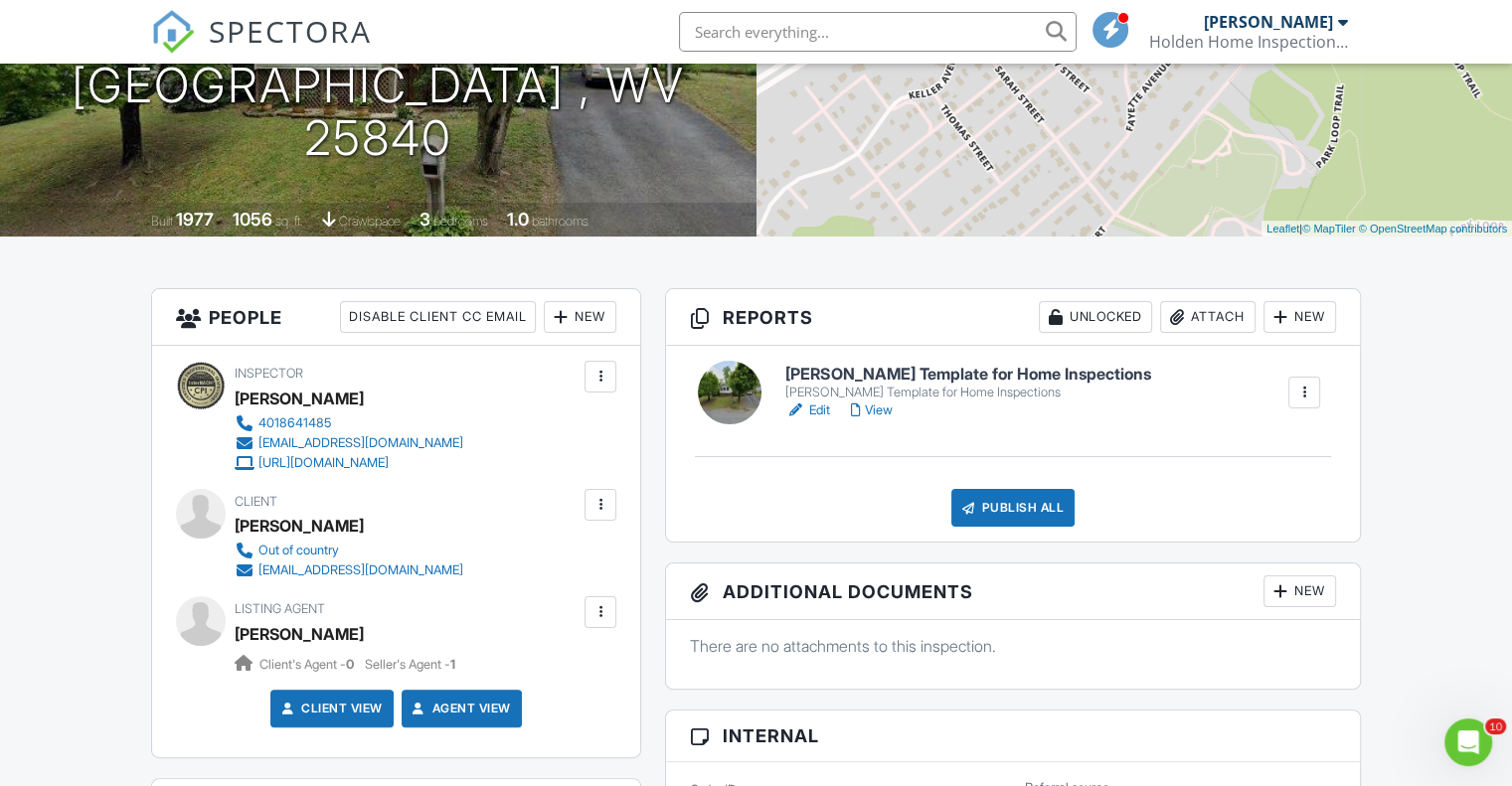 click on "Ben Gromicko's Template for Home Inspections" at bounding box center (967, 375) 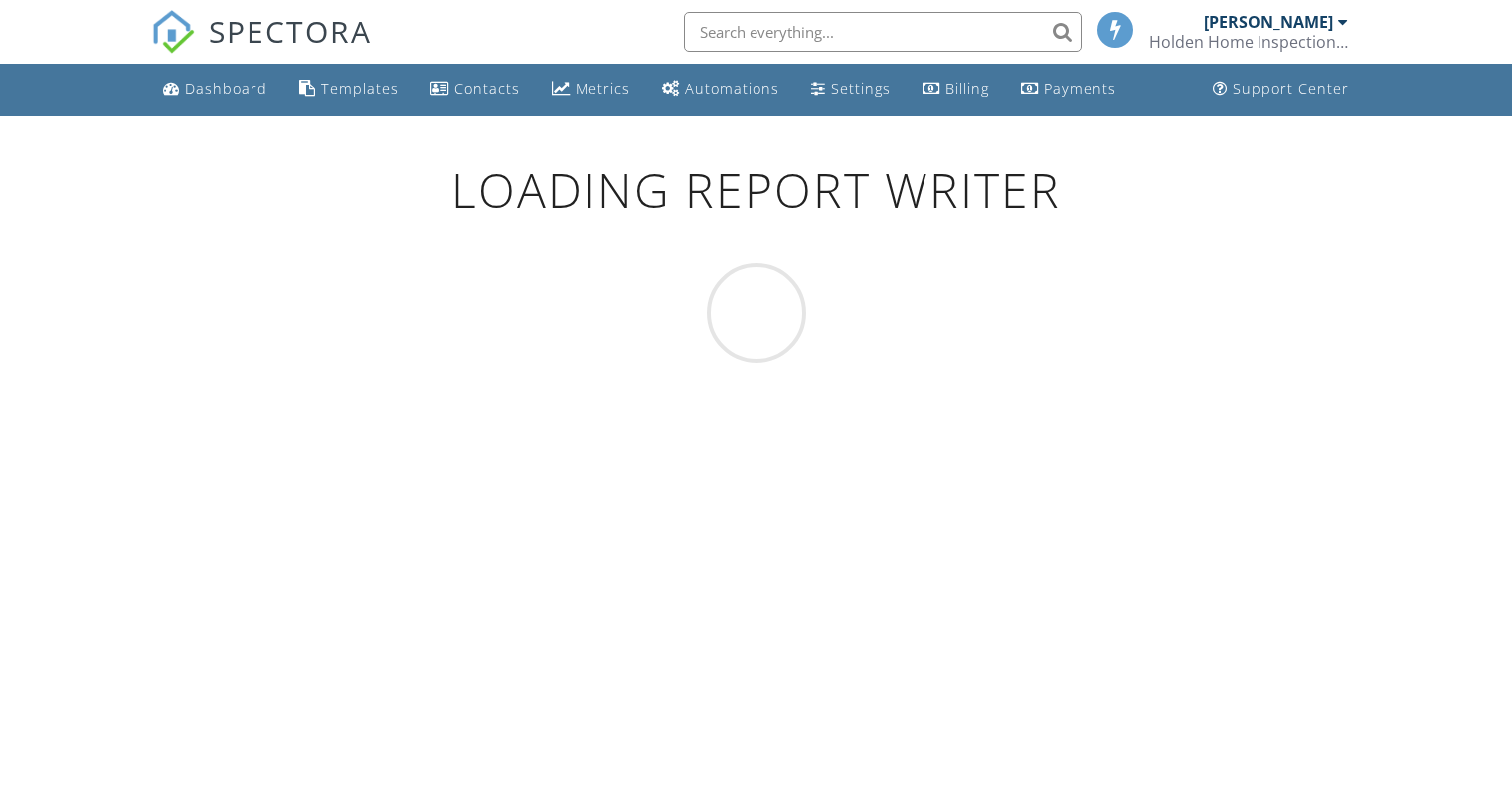 scroll, scrollTop: 0, scrollLeft: 0, axis: both 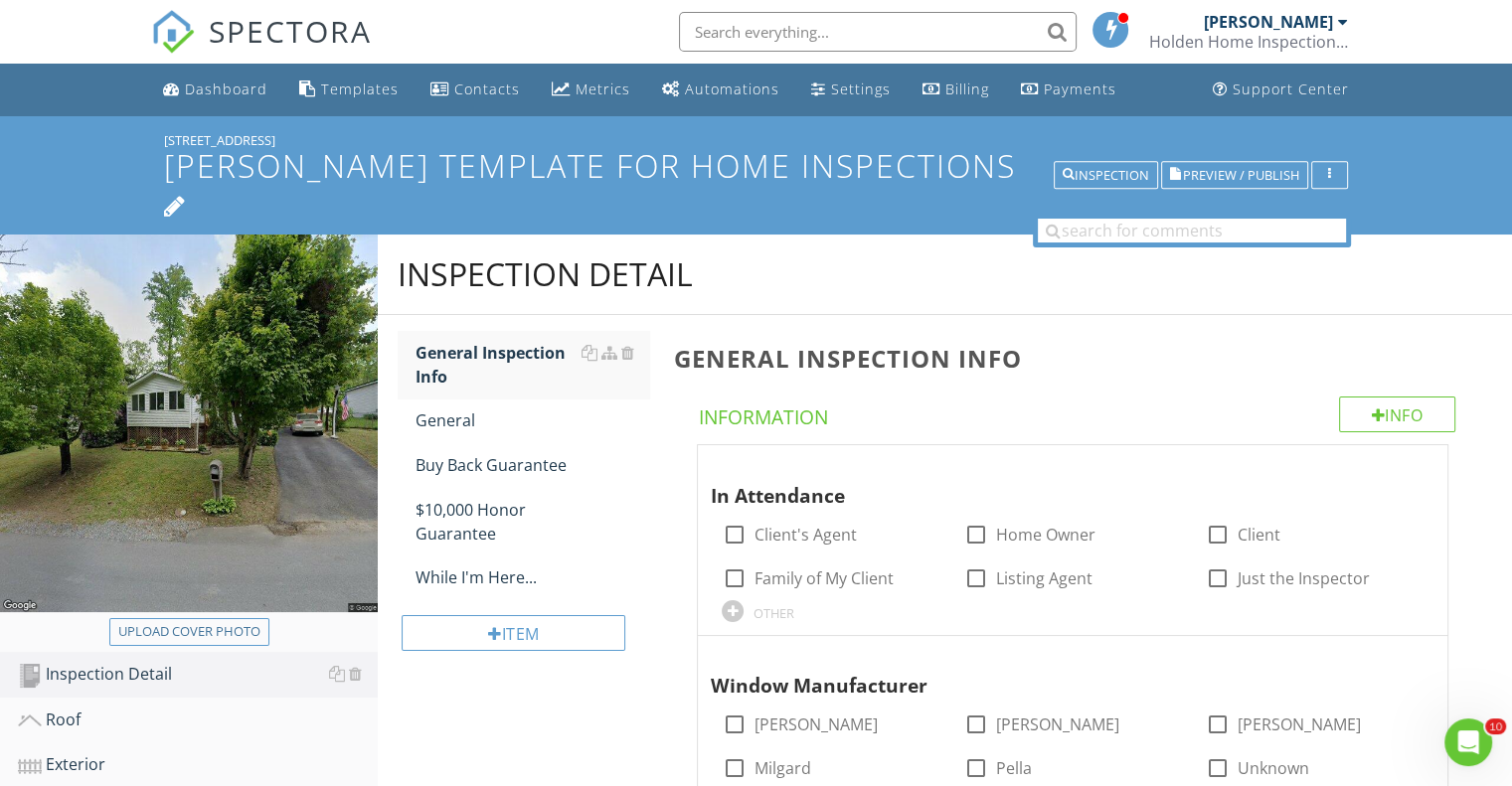 click on "Ben Gromicko's Template for Home Inspections" at bounding box center (756, 183) 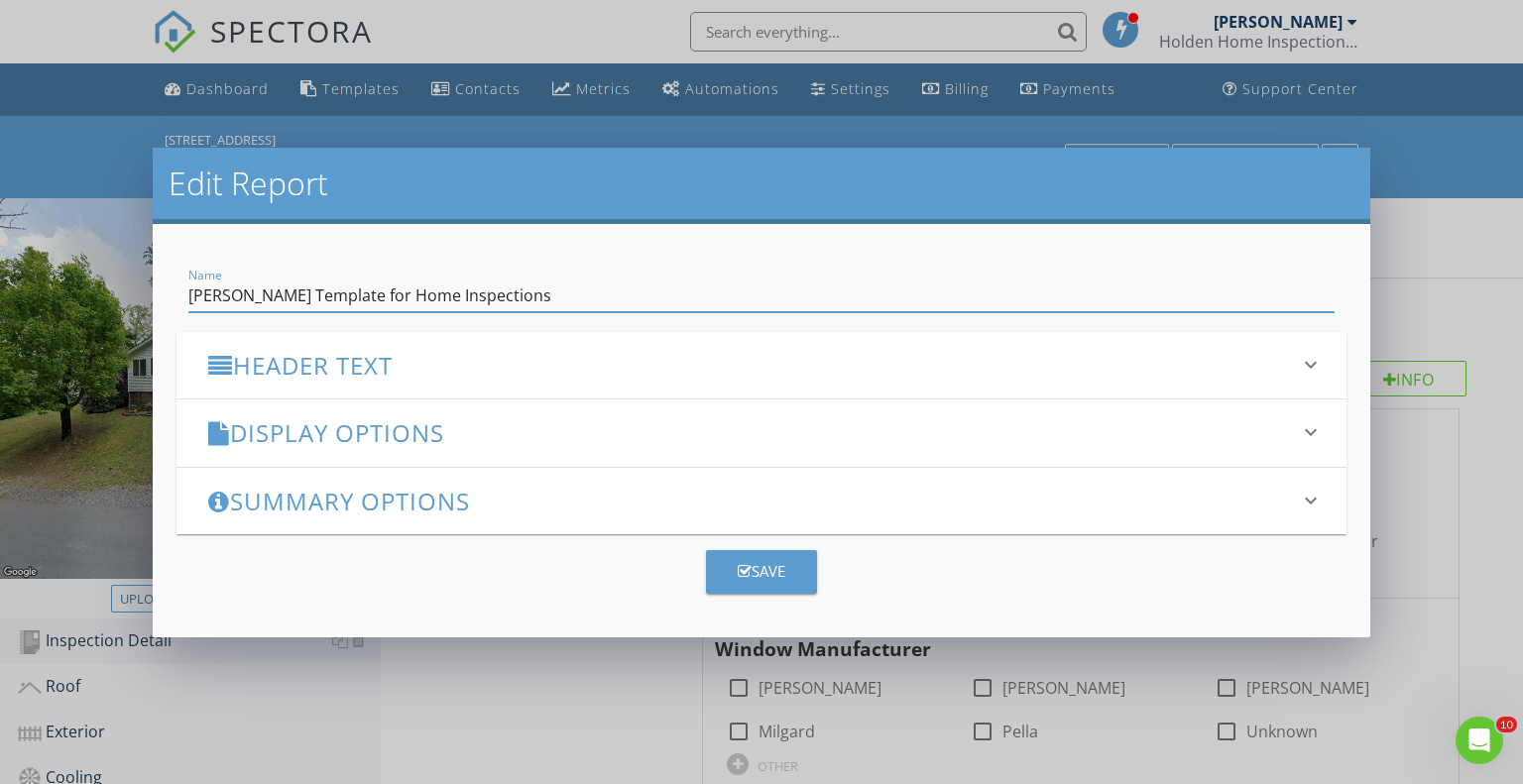 drag, startPoint x: 540, startPoint y: 296, endPoint x: 87, endPoint y: 259, distance: 454.50853 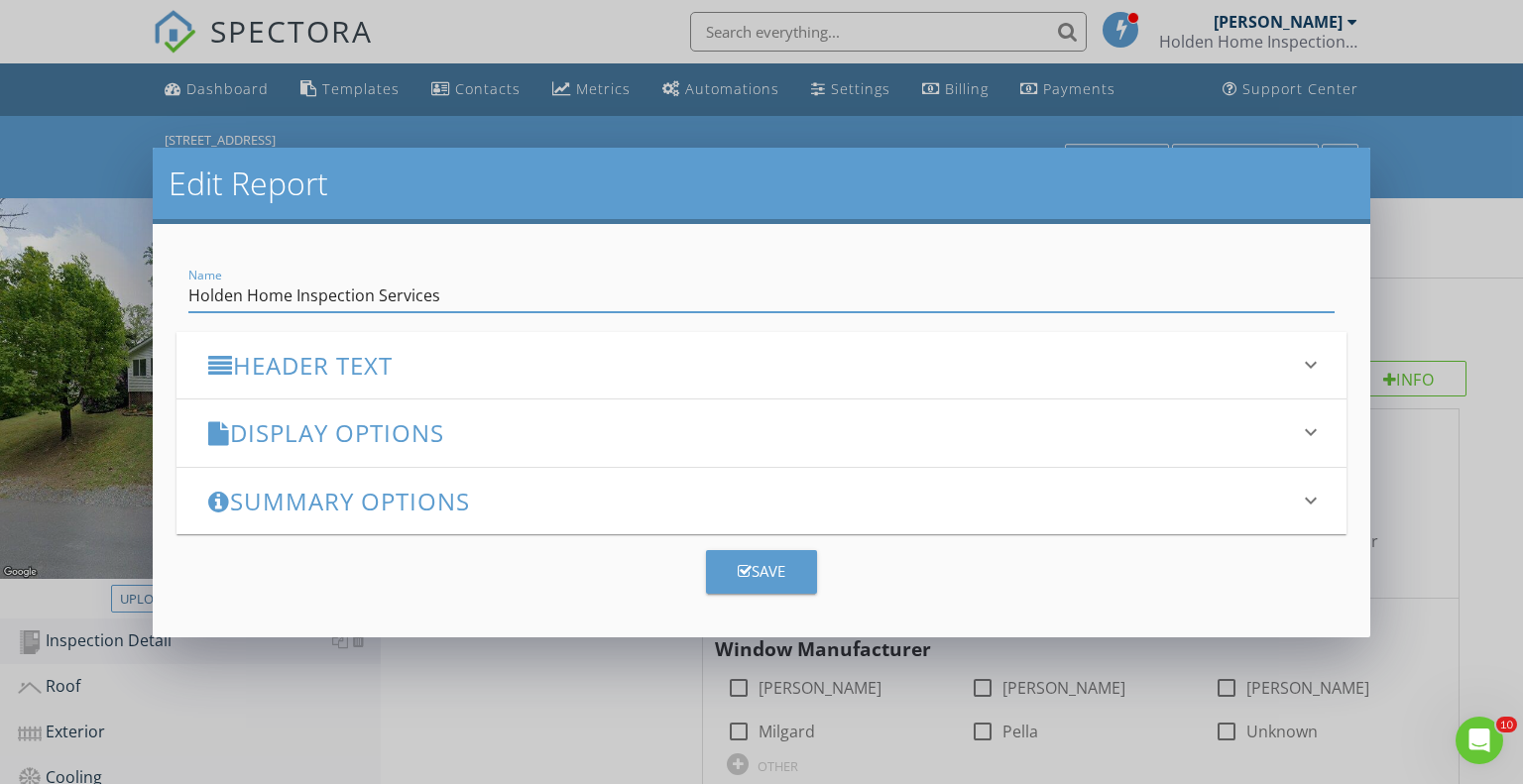 type on "Holden Home Inspection Services" 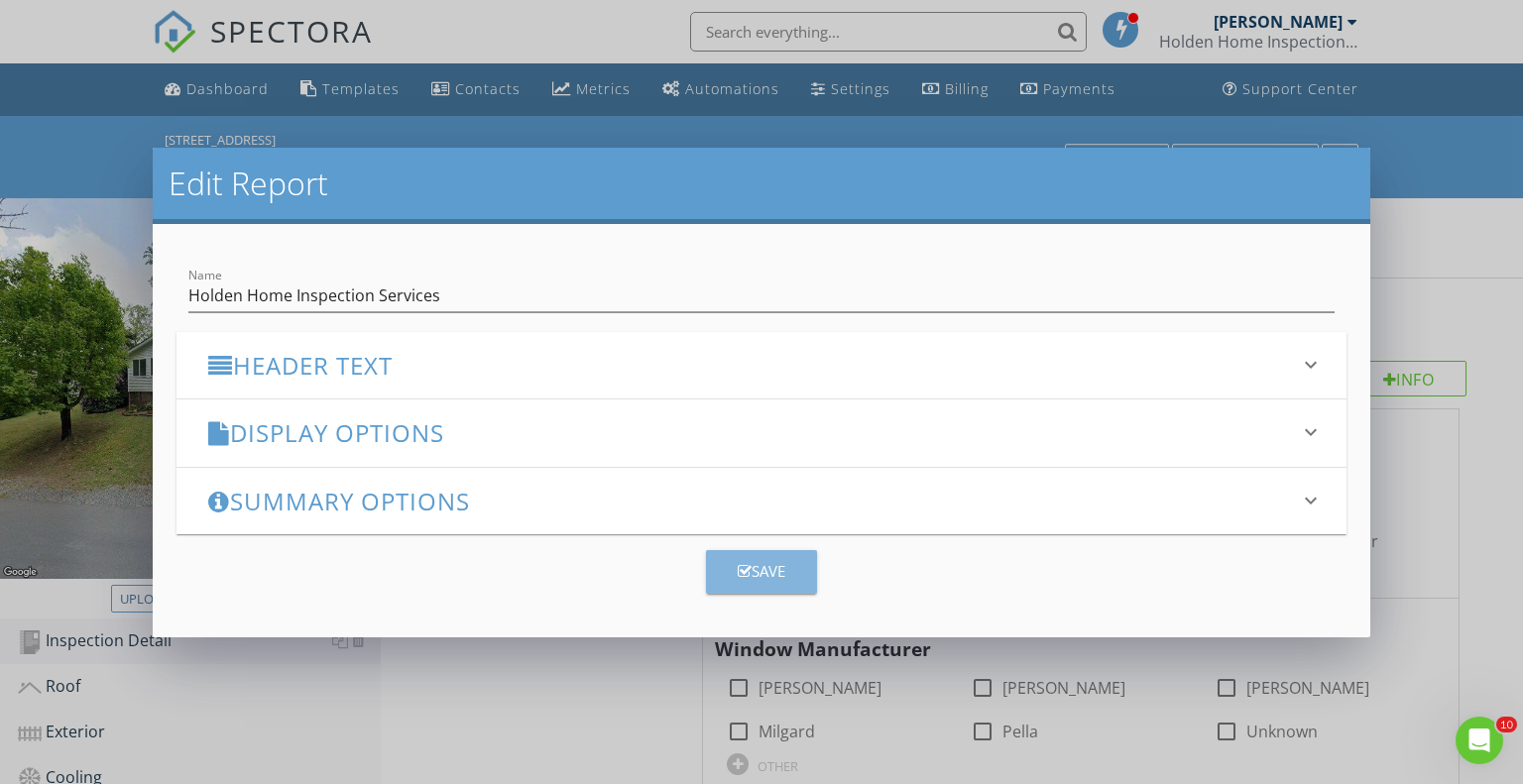 click on "Save" at bounding box center (762, 571) 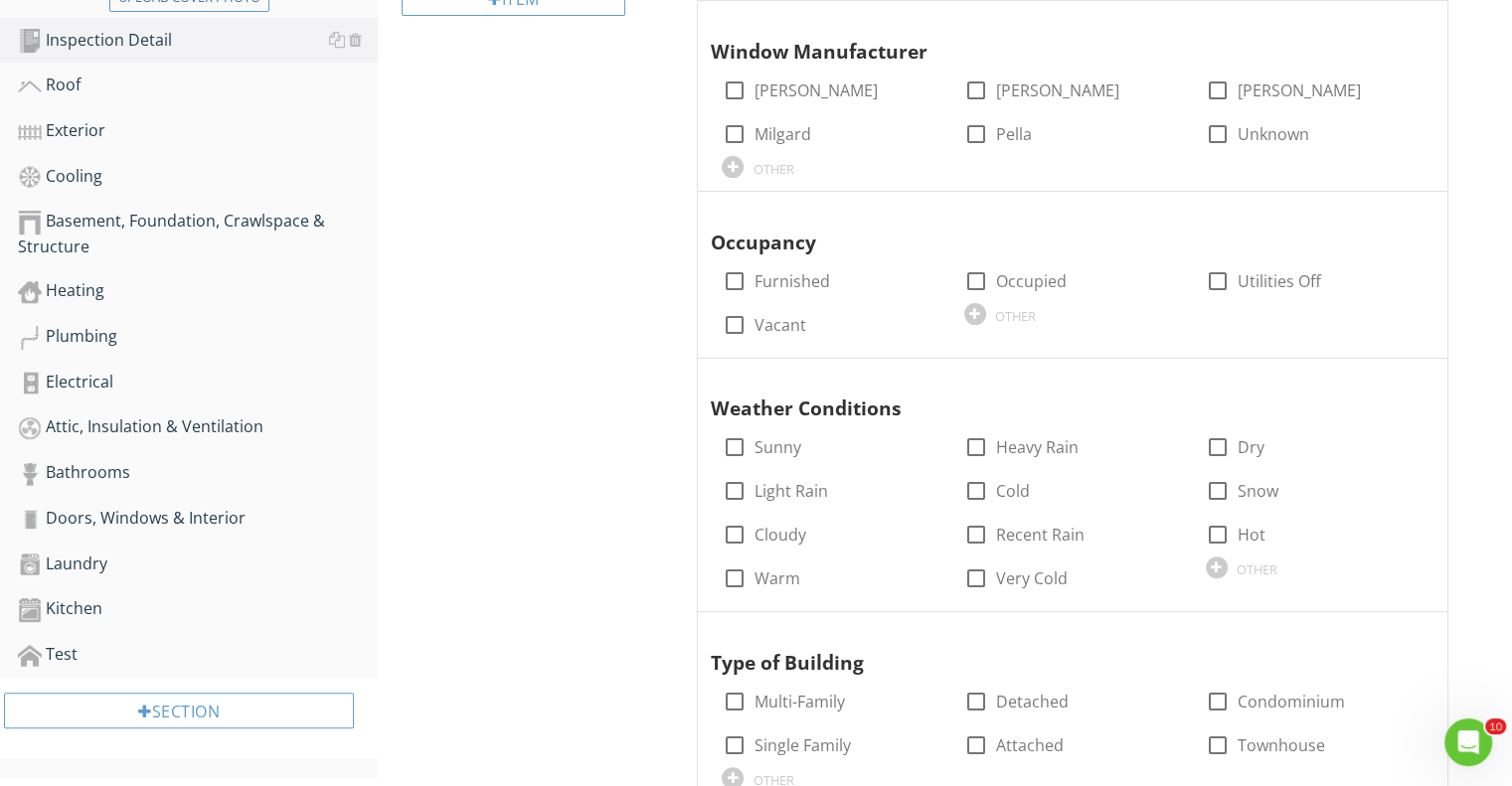 scroll, scrollTop: 0, scrollLeft: 0, axis: both 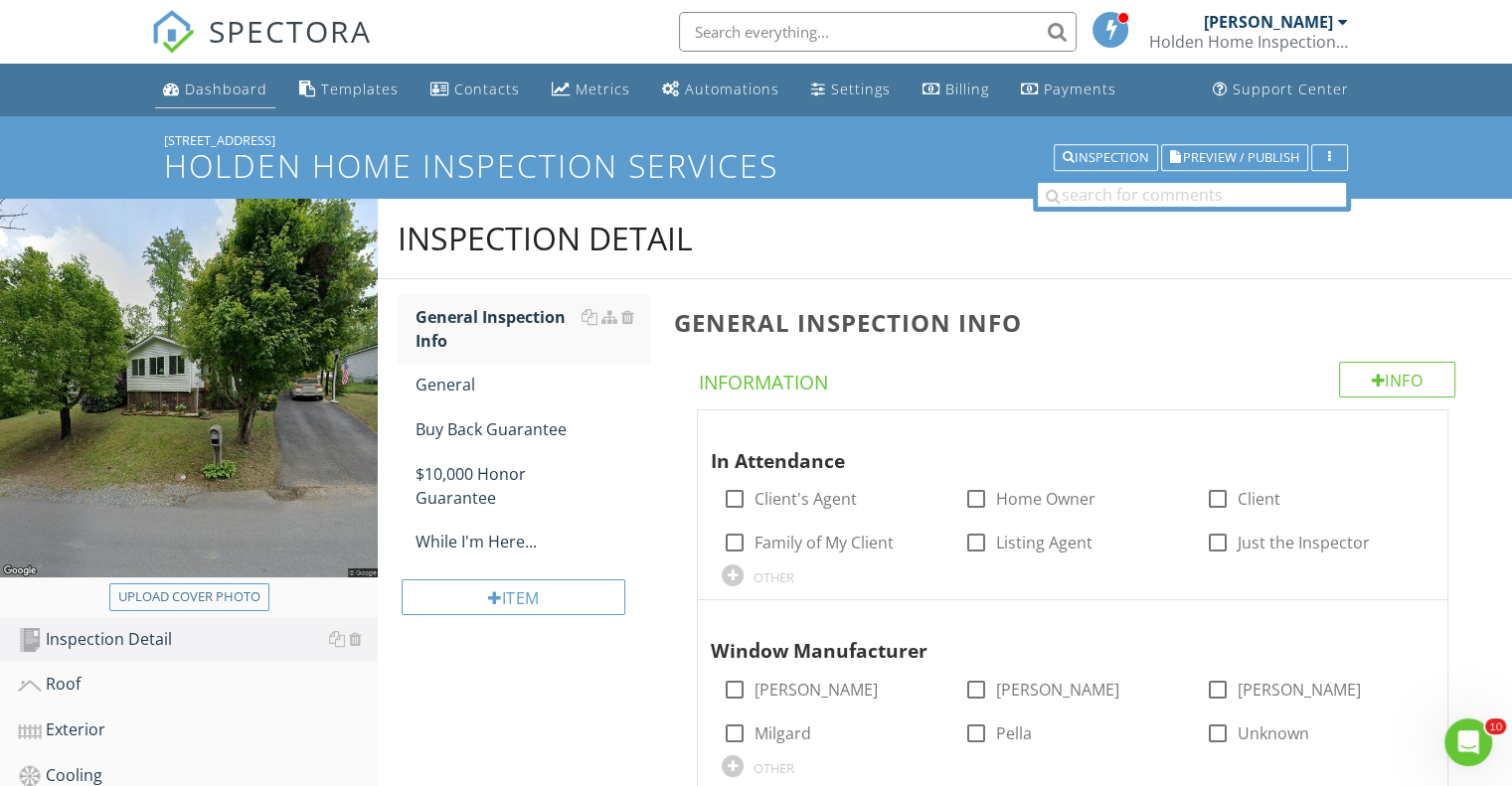 click on "Dashboard" at bounding box center (226, 88) 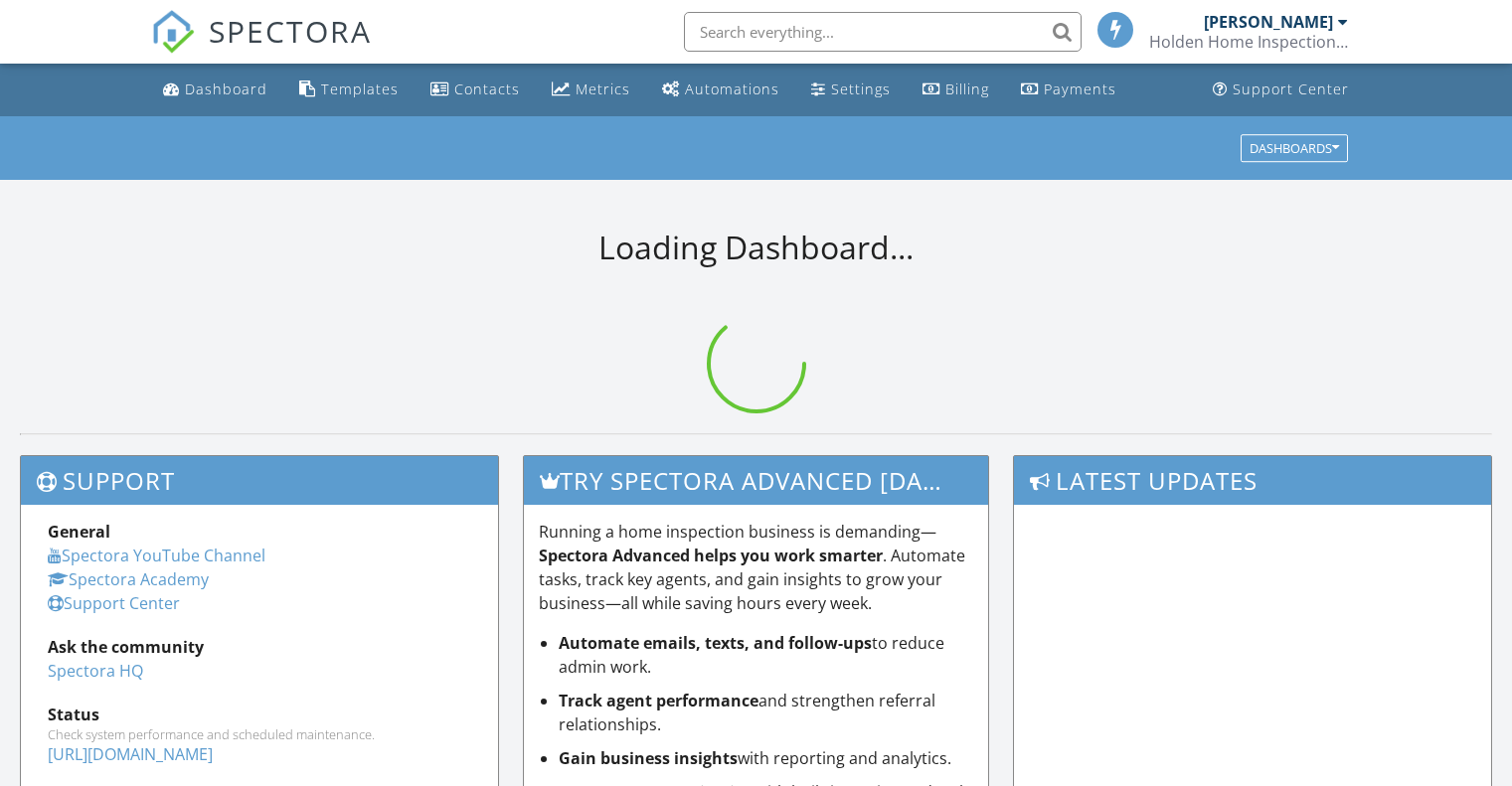 scroll, scrollTop: 0, scrollLeft: 0, axis: both 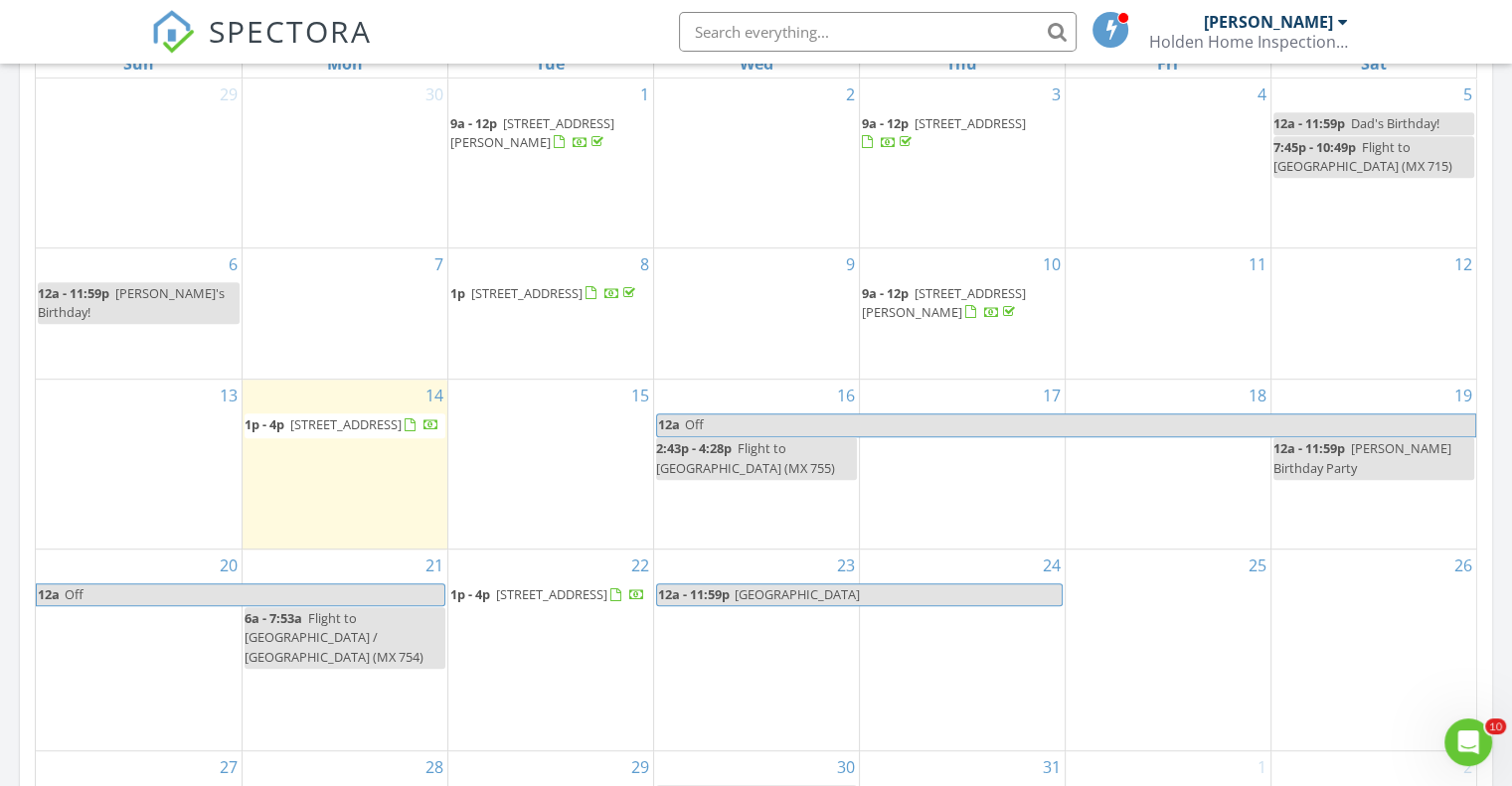 click on "[STREET_ADDRESS]" at bounding box center [552, 594] 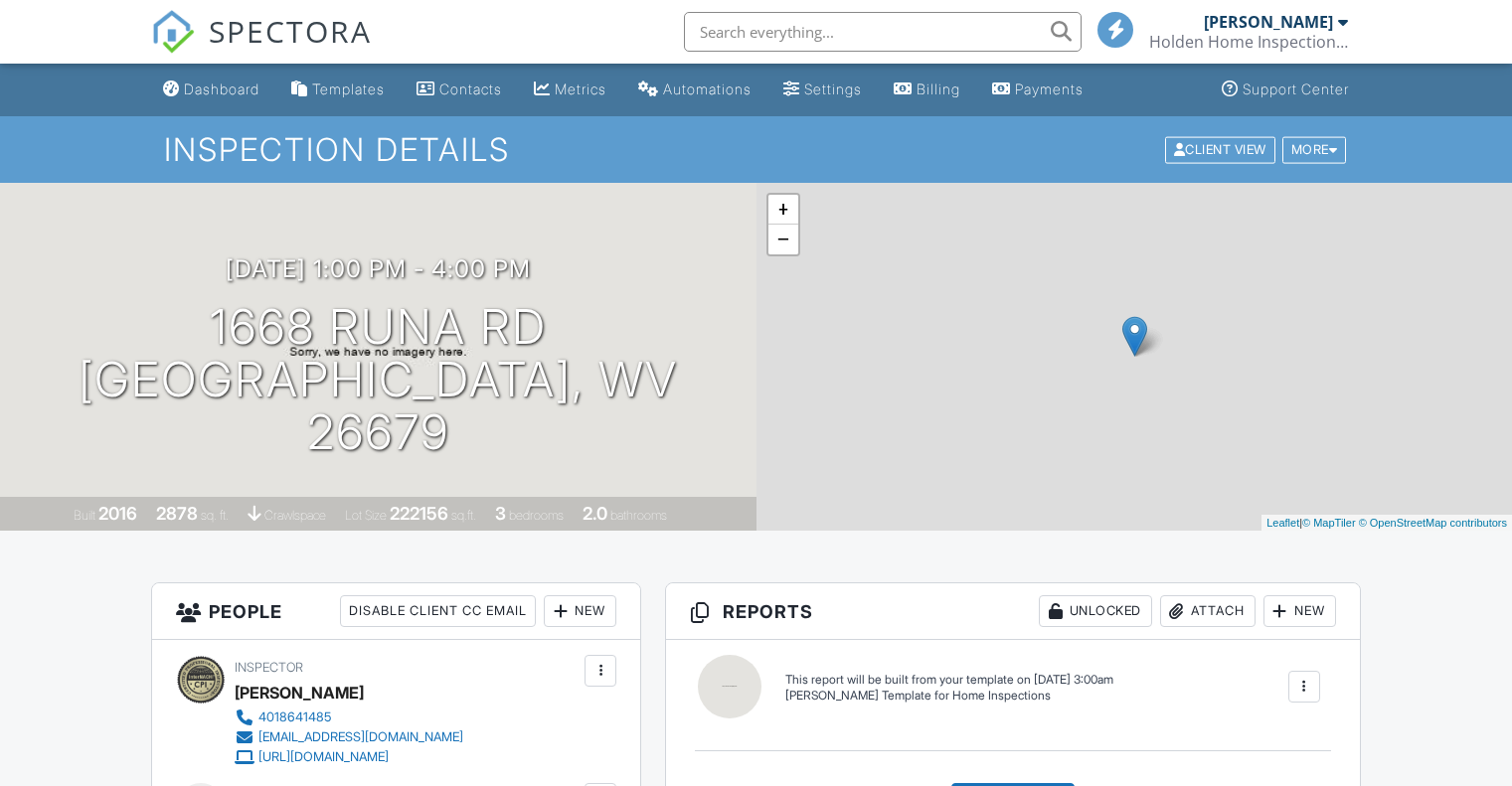scroll, scrollTop: 0, scrollLeft: 0, axis: both 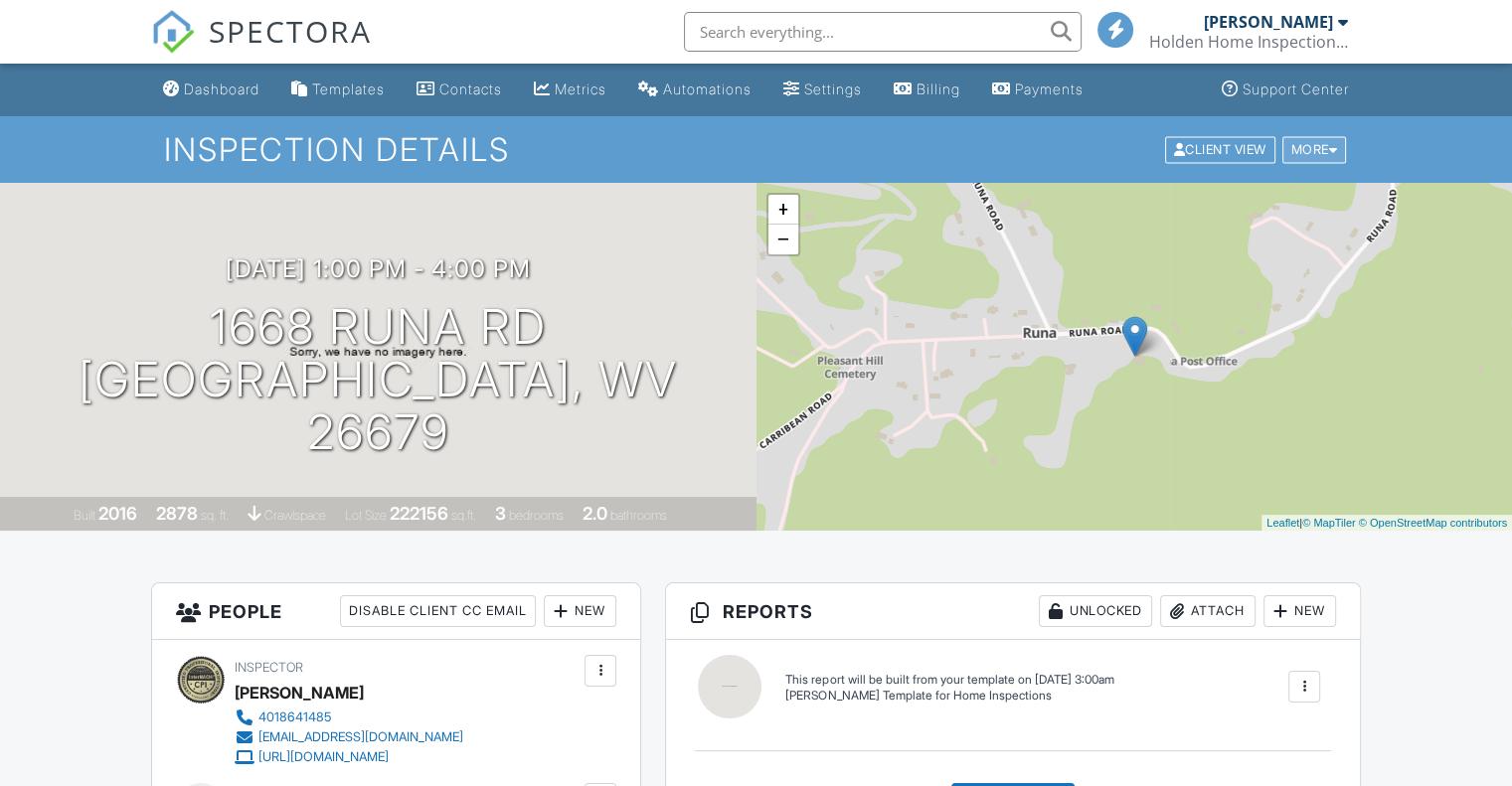 click at bounding box center (1333, 149) 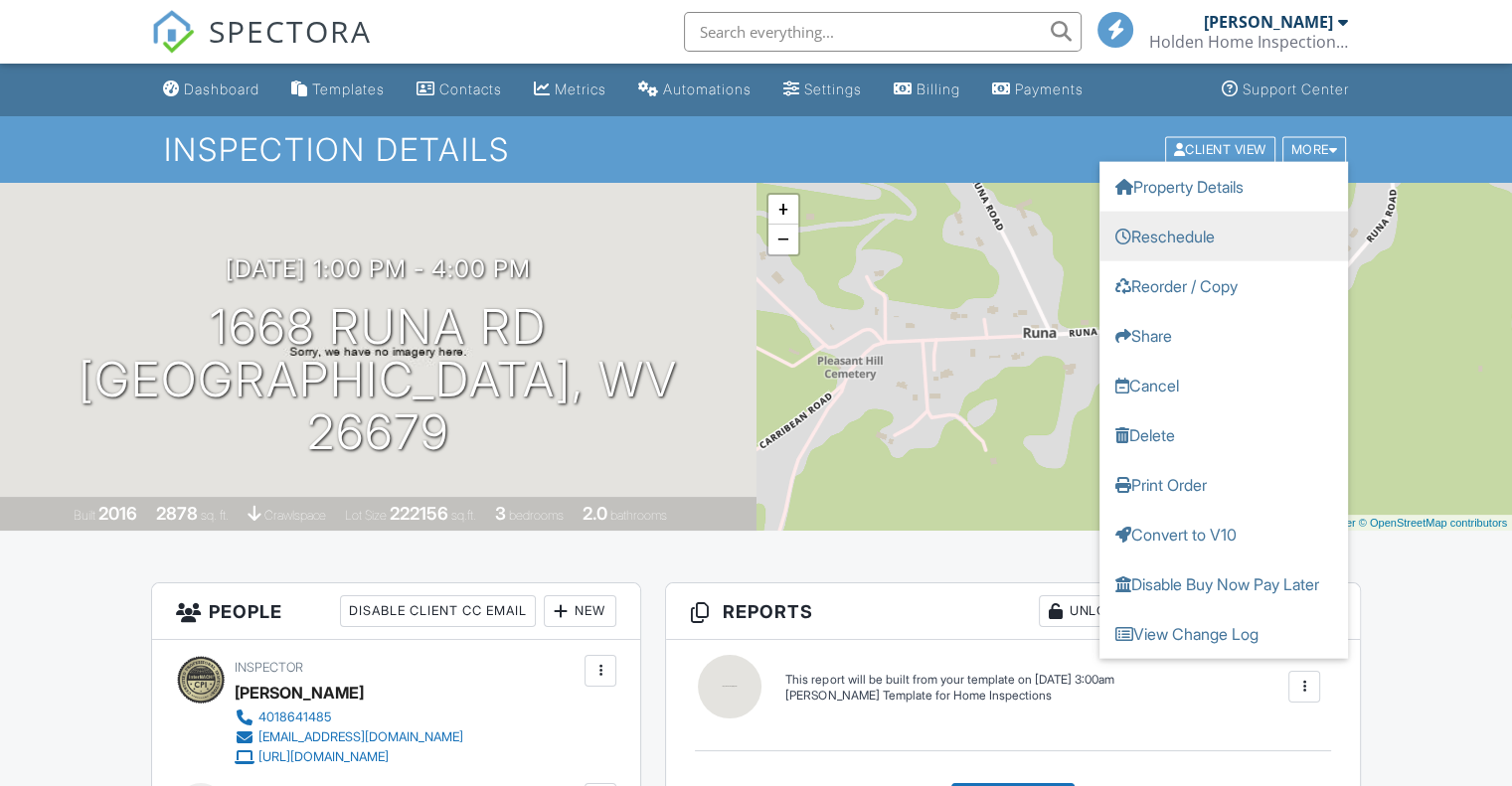 click on "Reschedule" at bounding box center (1224, 236) 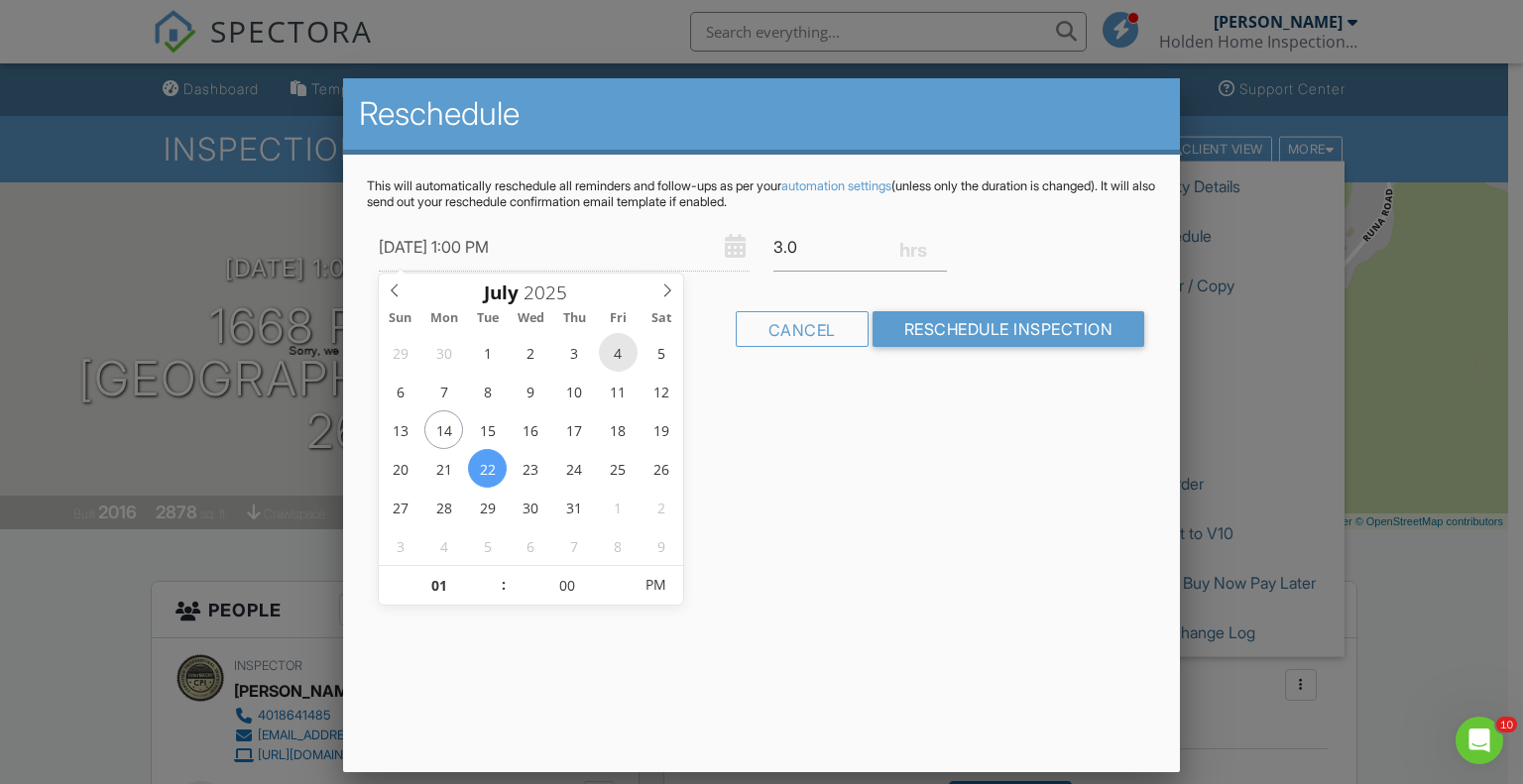 scroll, scrollTop: 0, scrollLeft: 0, axis: both 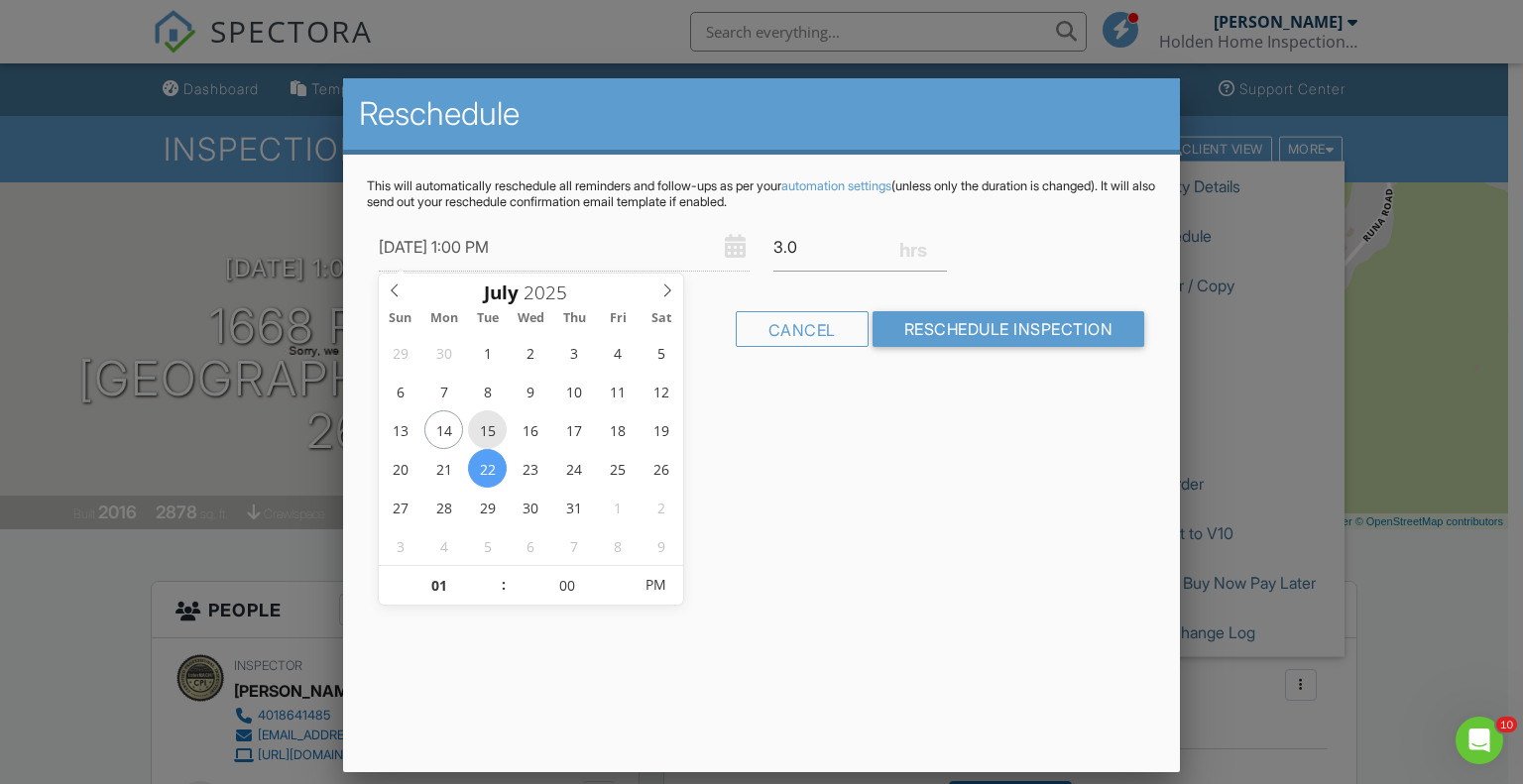 type on "07/15/2025 1:00 PM" 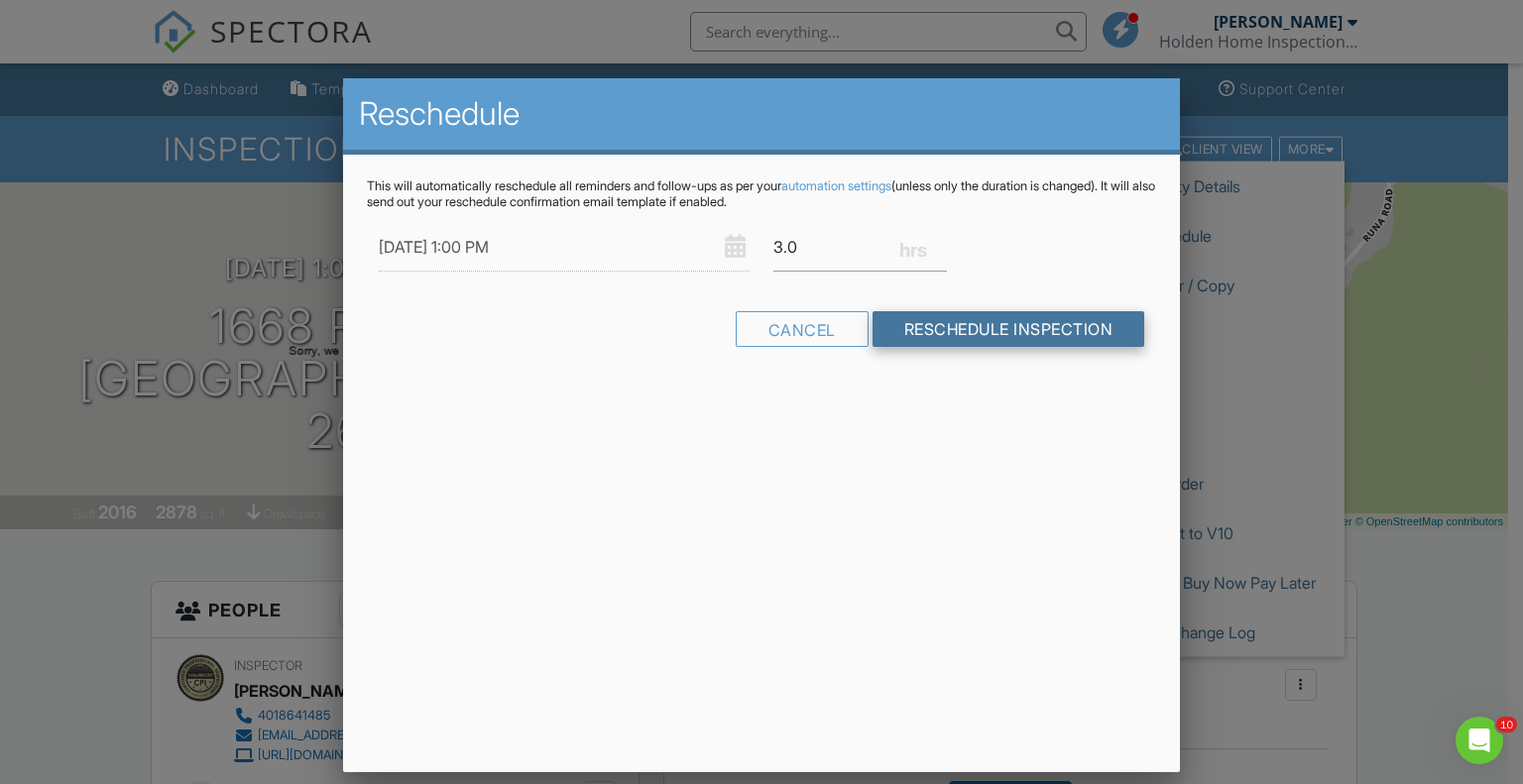 click on "Reschedule Inspection" at bounding box center (1008, 329) 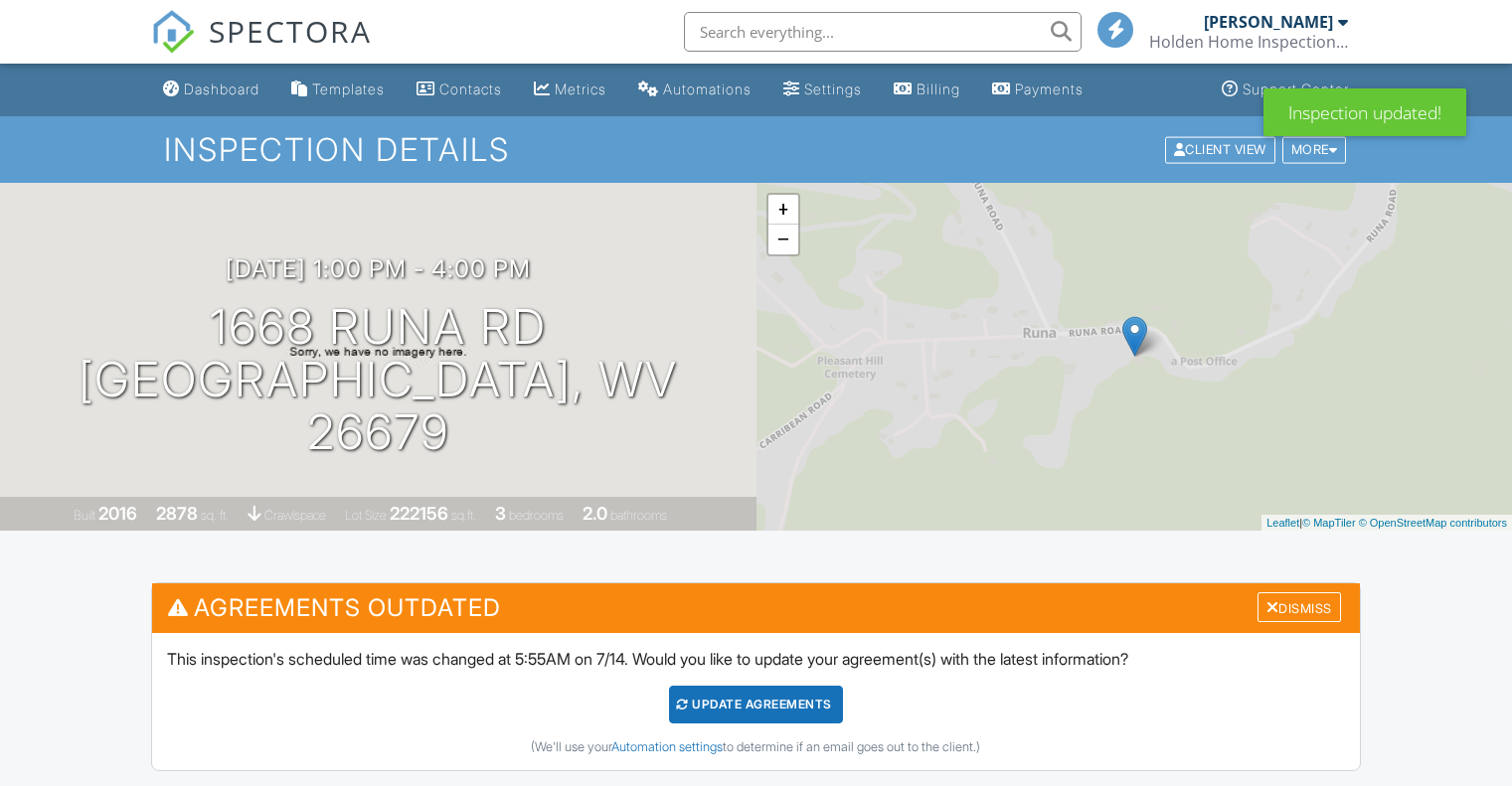 scroll, scrollTop: 0, scrollLeft: 0, axis: both 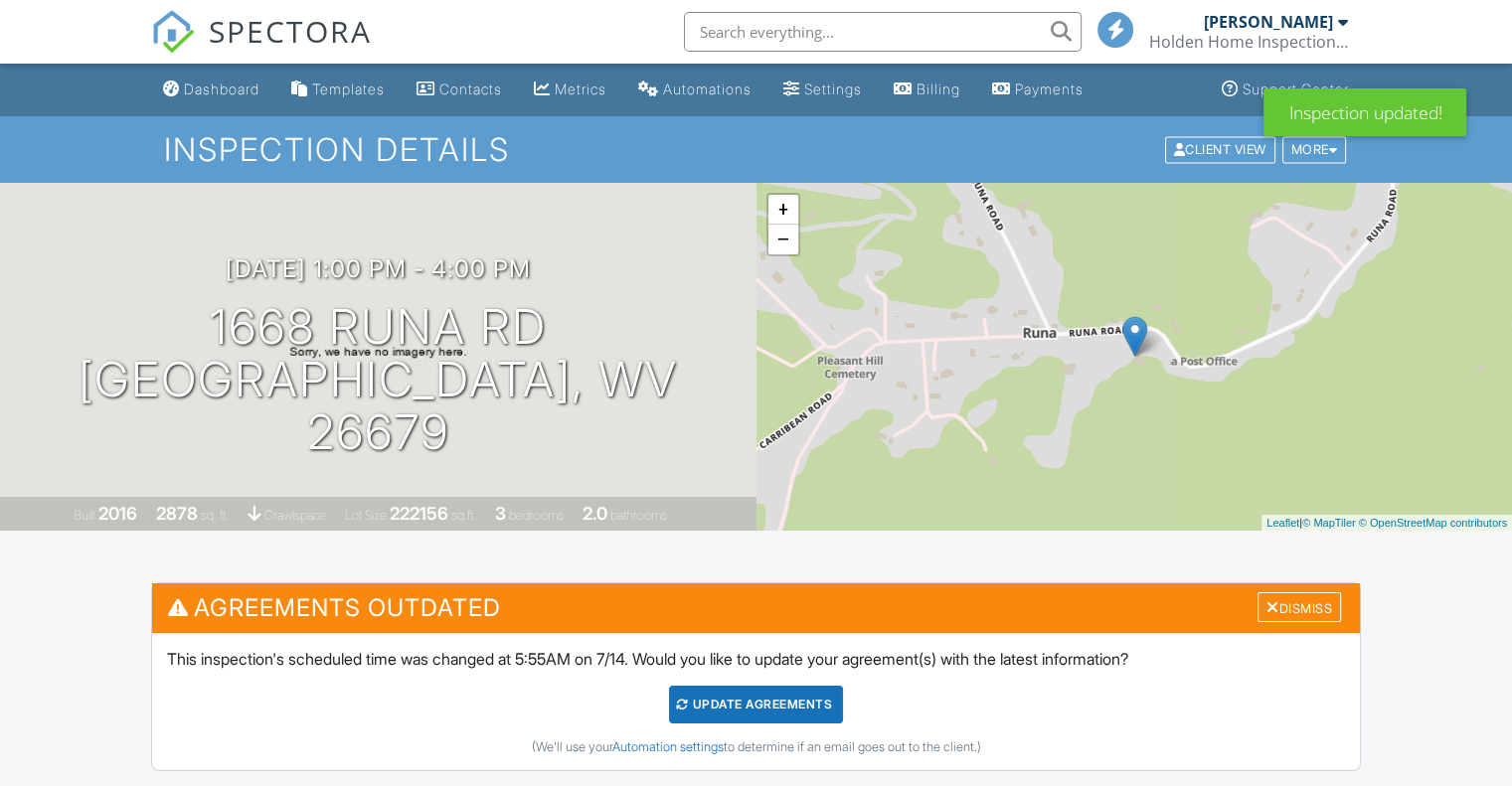 click on "Update Agreements" at bounding box center [756, 705] 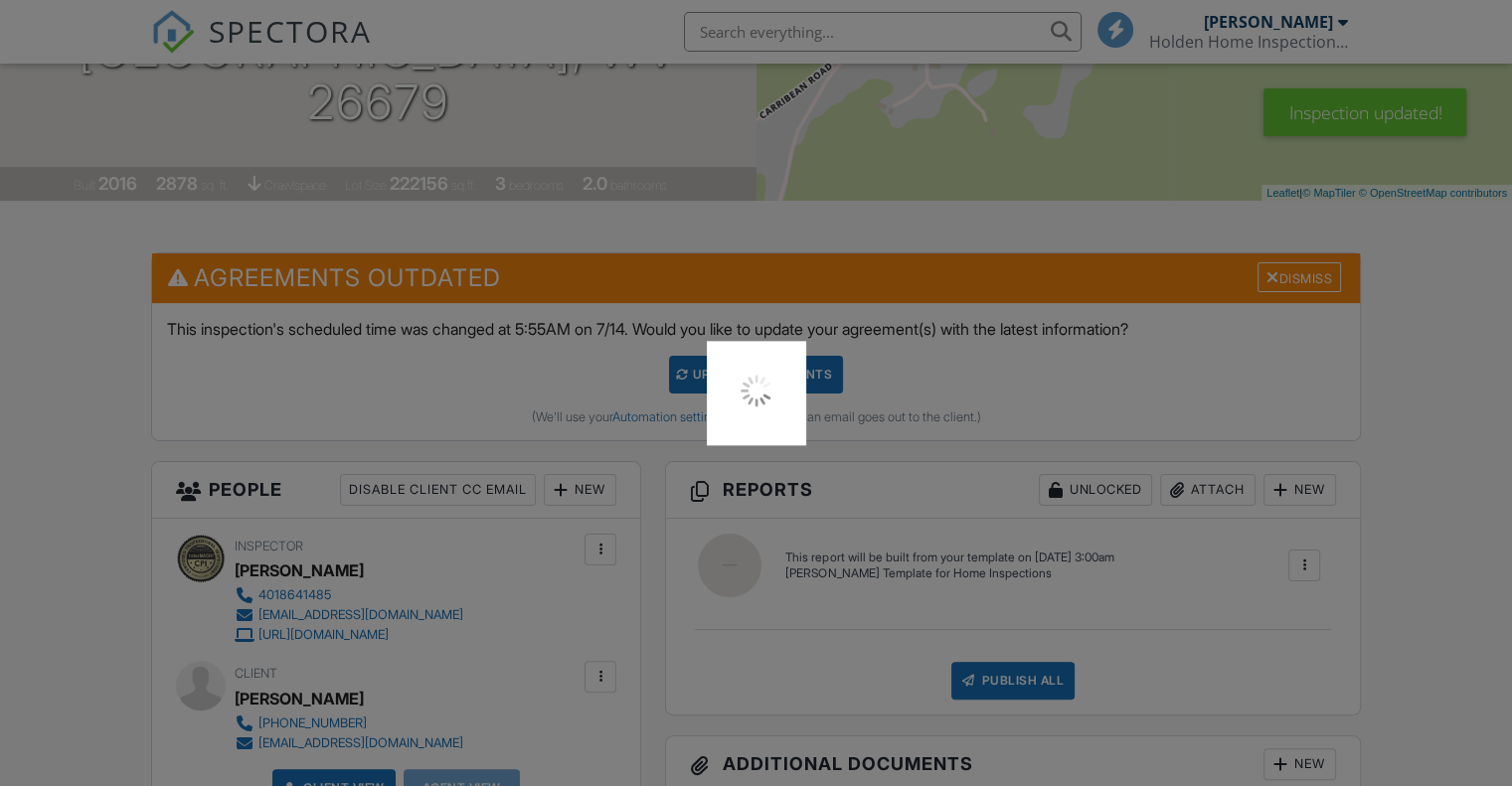 scroll, scrollTop: 0, scrollLeft: 0, axis: both 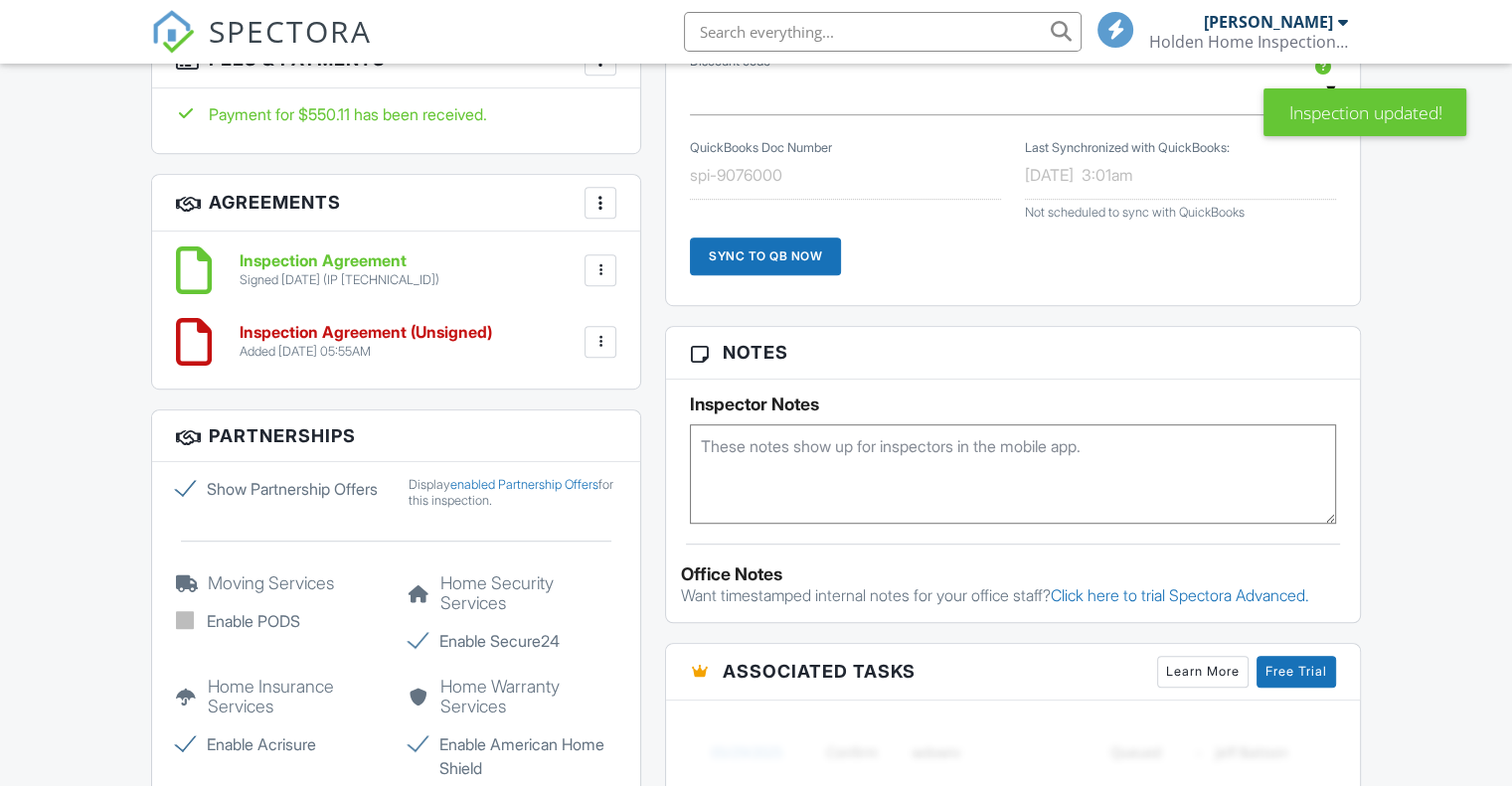 click on "Inspection Agreement
(Unsigned)" at bounding box center [366, 333] 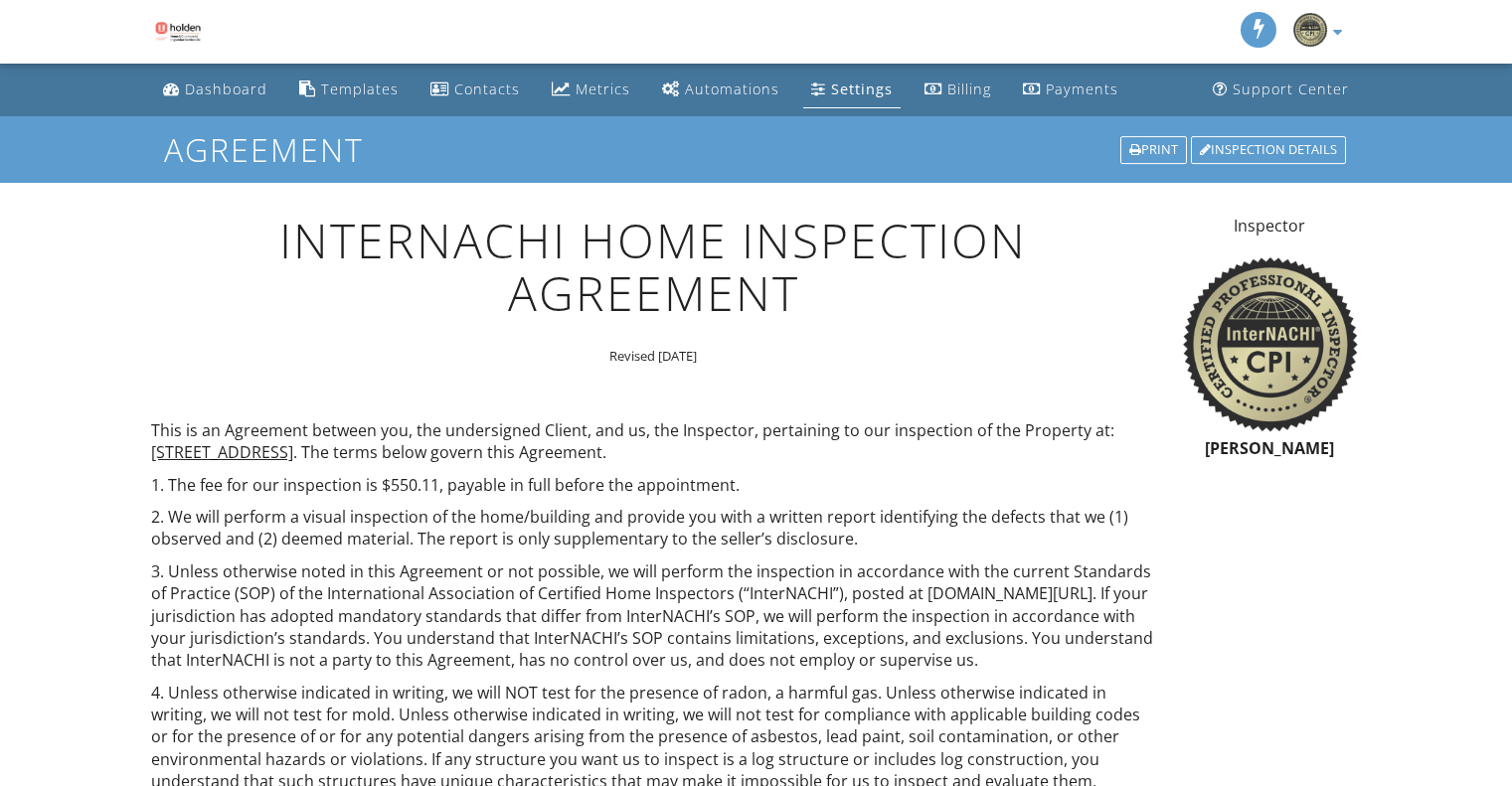 scroll, scrollTop: 0, scrollLeft: 0, axis: both 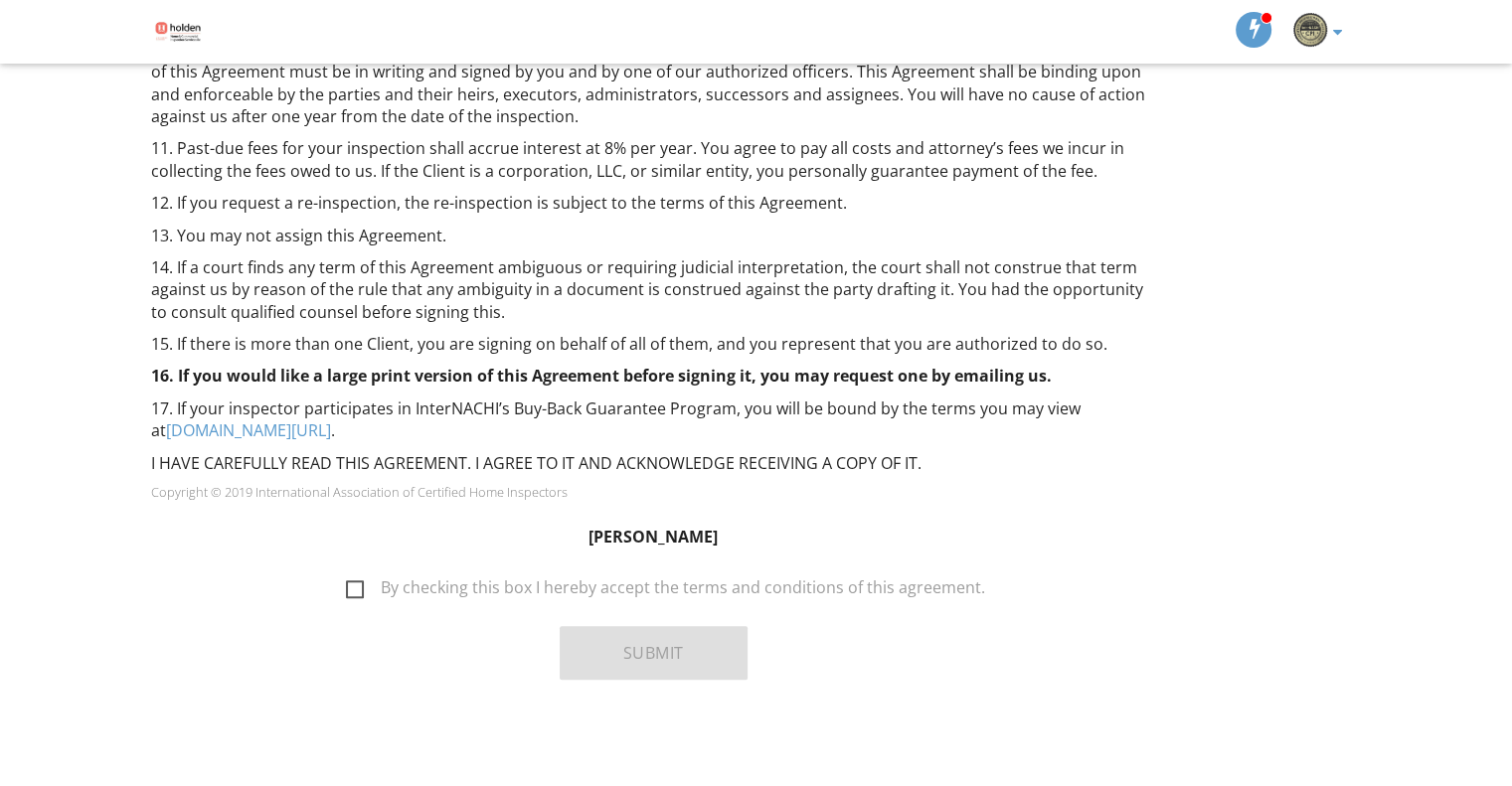 click on "By checking this box I hereby accept the terms and conditions of this agreement." at bounding box center (665, 590) 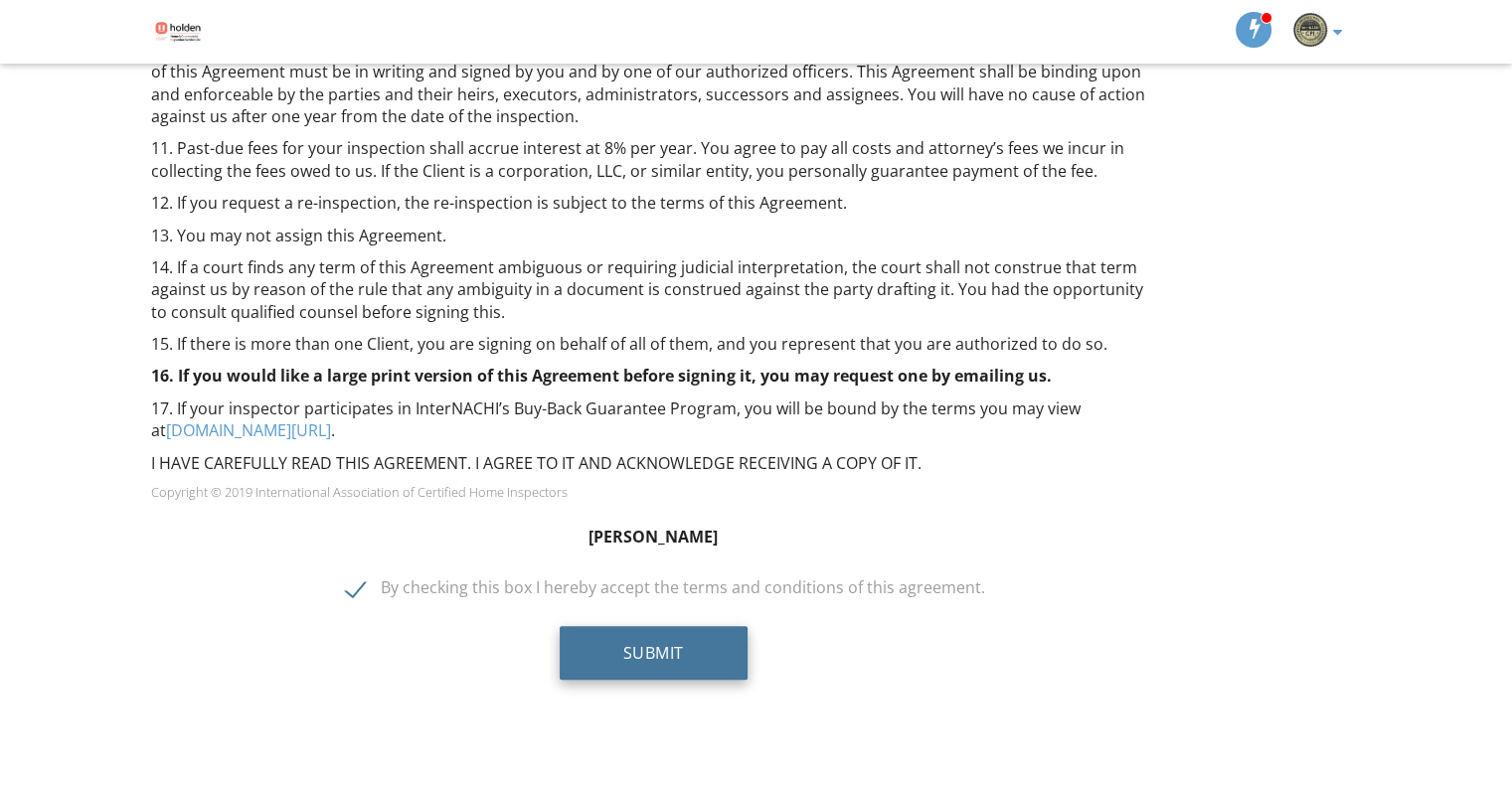 click on "Submit" at bounding box center [653, 653] 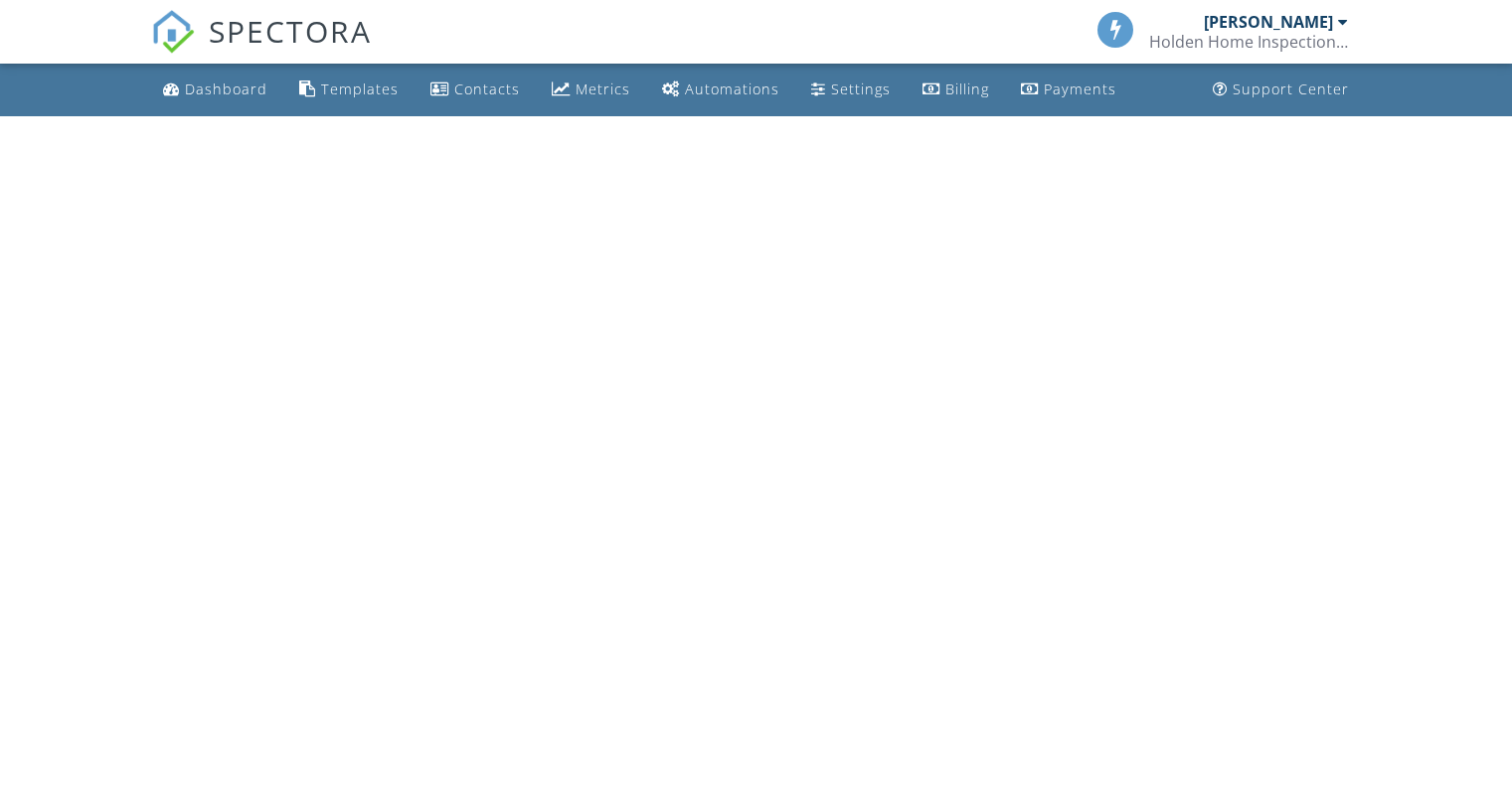 scroll, scrollTop: 0, scrollLeft: 0, axis: both 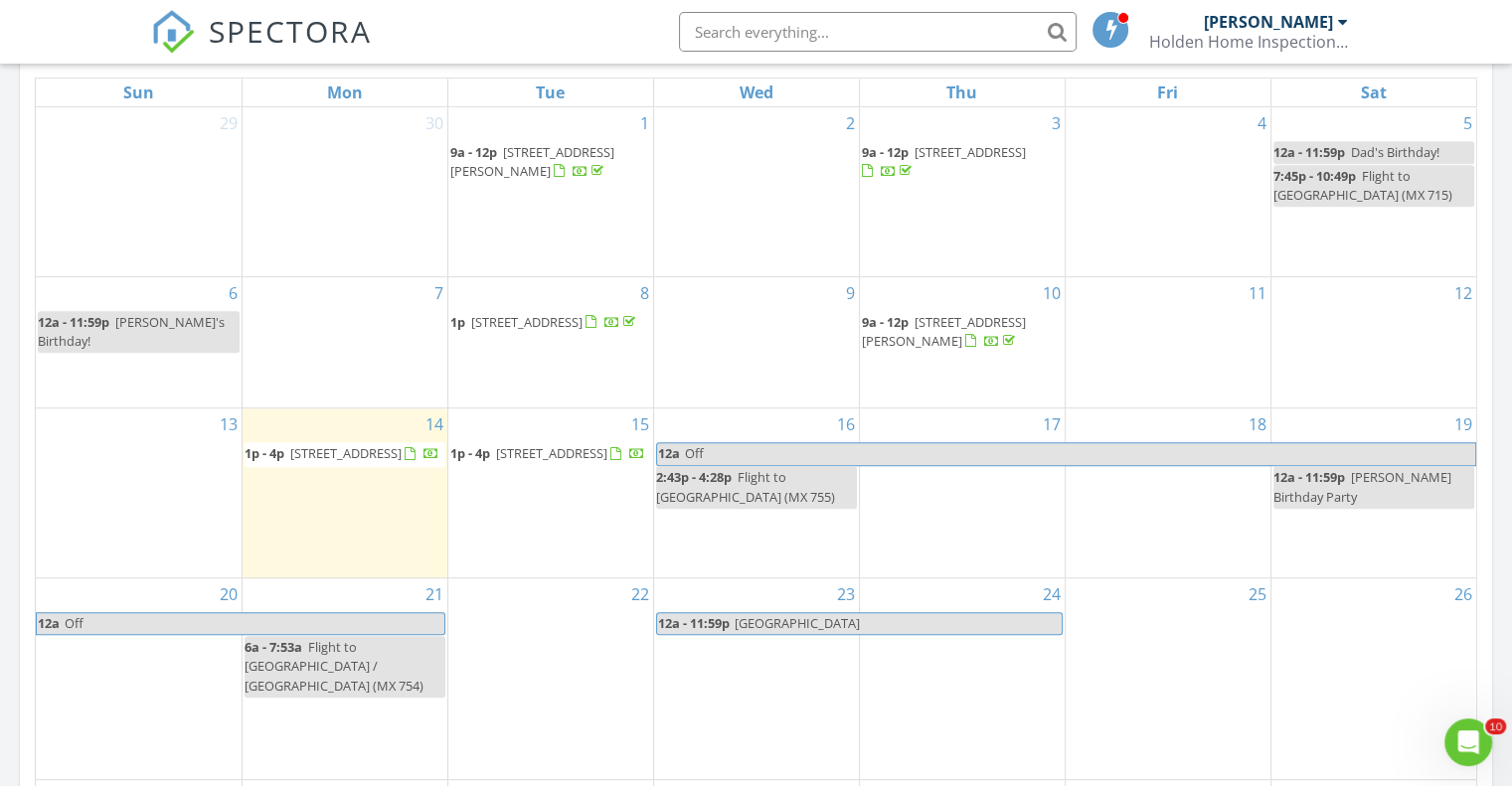 click on "415 Fayette Circle, Fayetteville  25840" at bounding box center (346, 453) 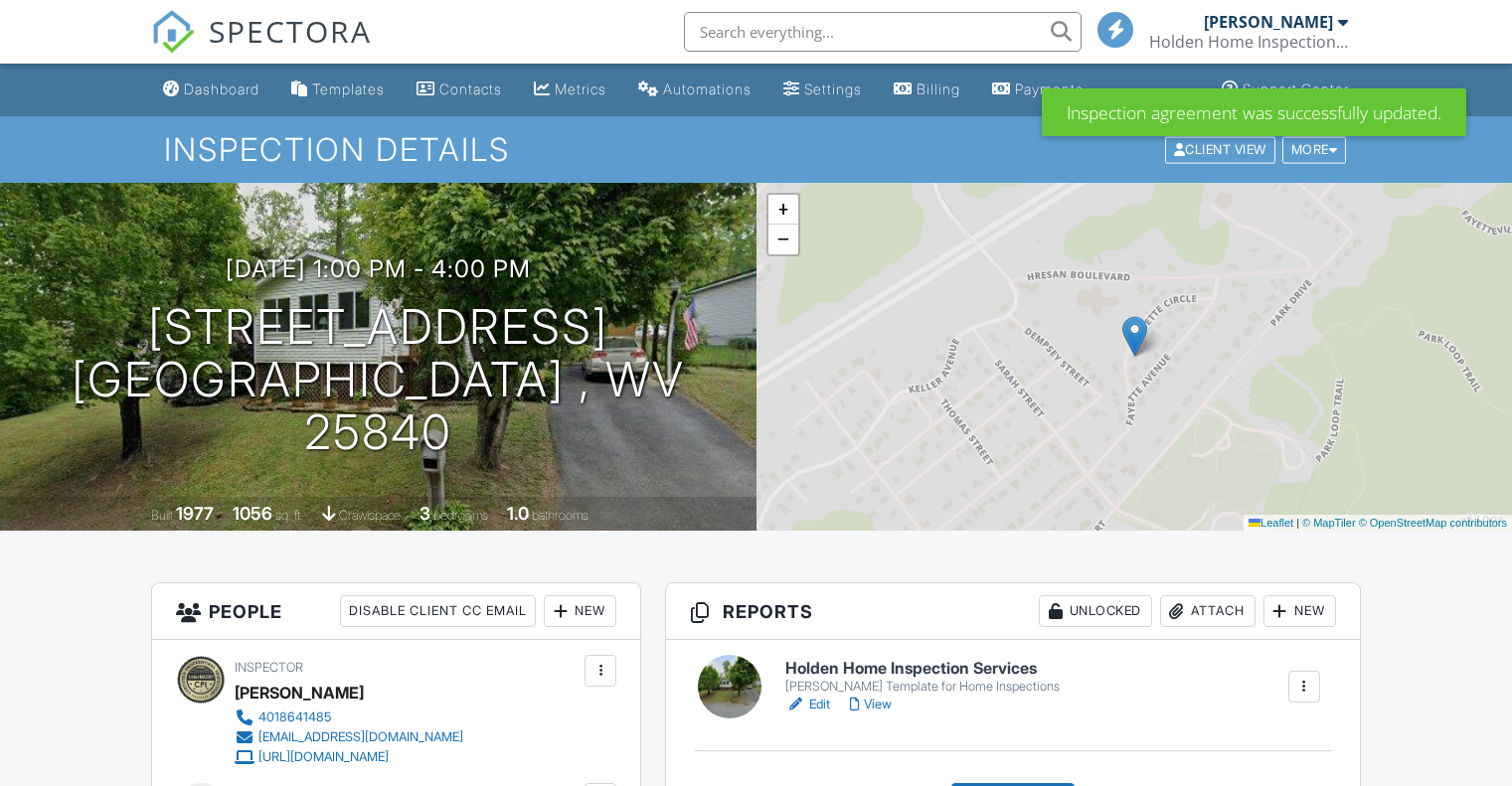 scroll, scrollTop: 0, scrollLeft: 0, axis: both 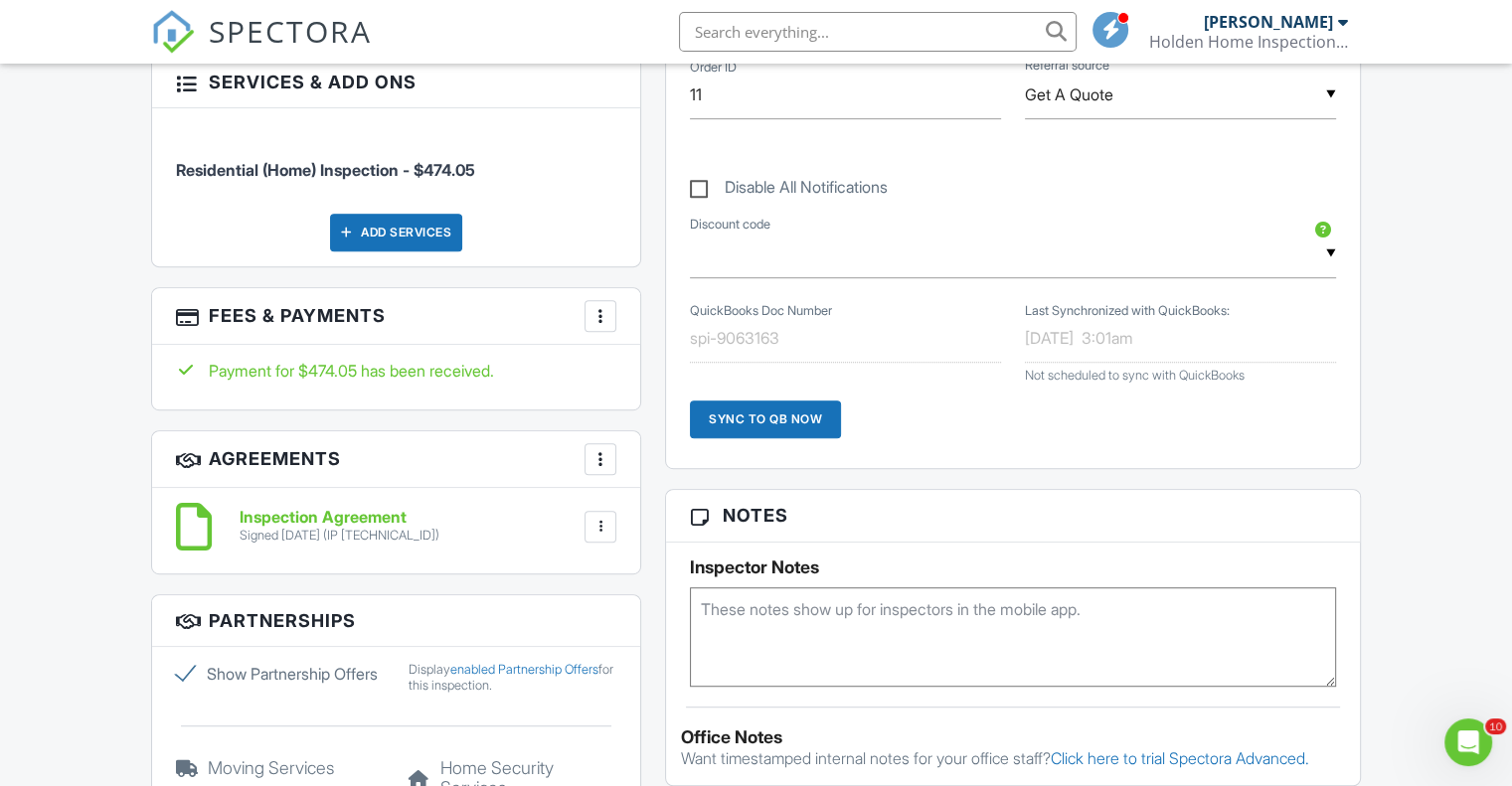 click on "Signed 07/10/2025 (IP 206.0.75.59)" at bounding box center [339, 536] 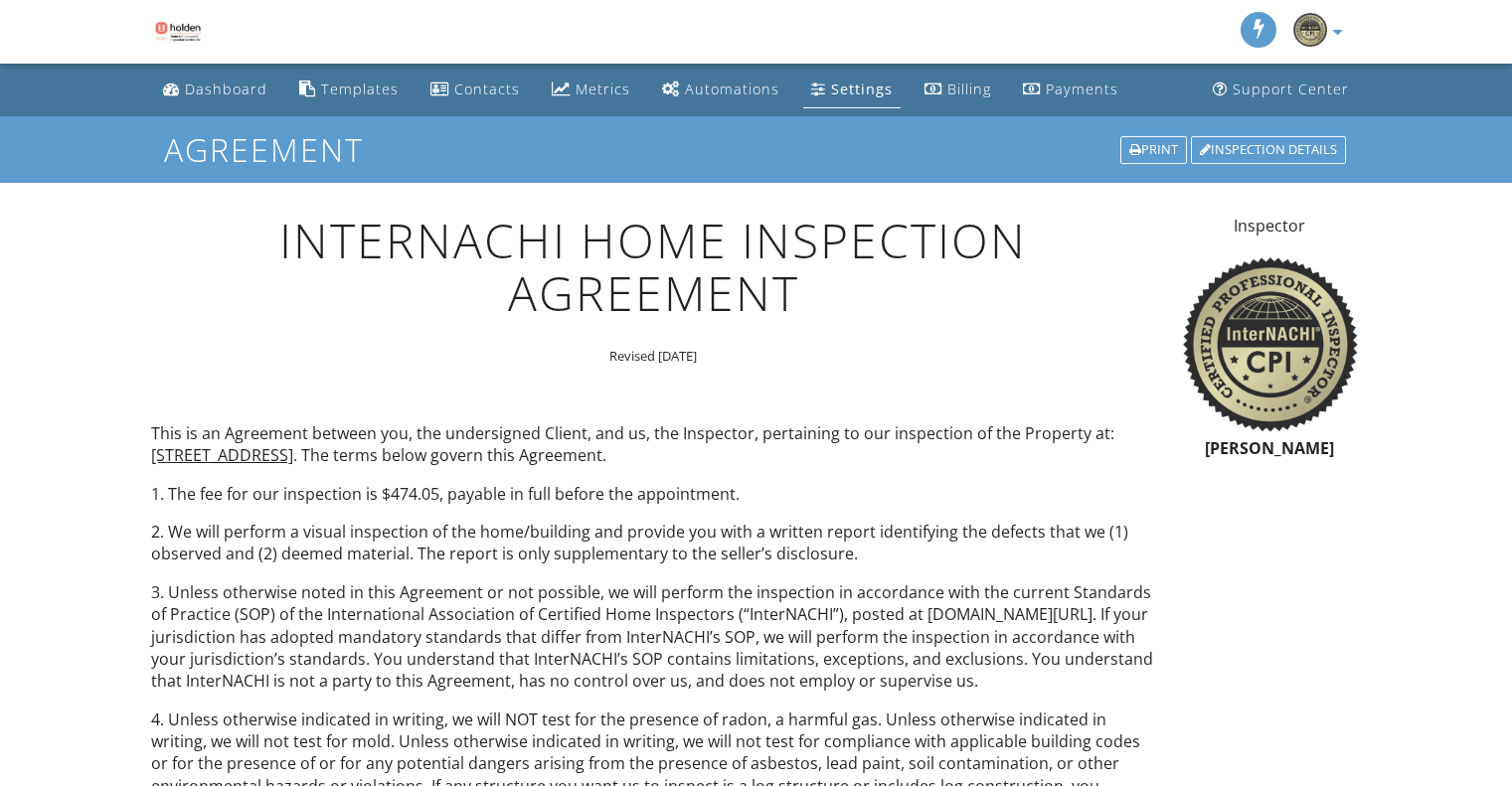 scroll, scrollTop: 0, scrollLeft: 0, axis: both 